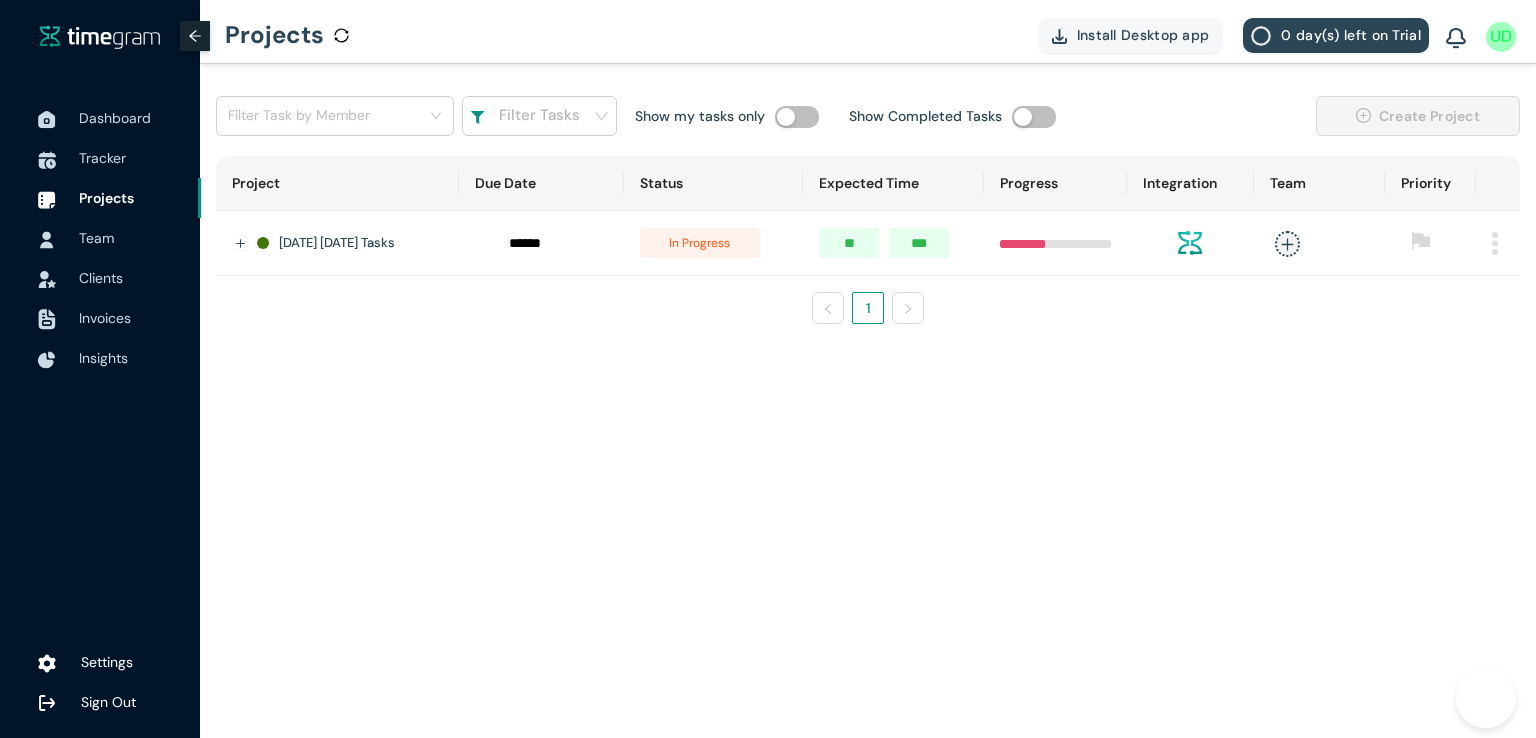 scroll, scrollTop: 0, scrollLeft: 0, axis: both 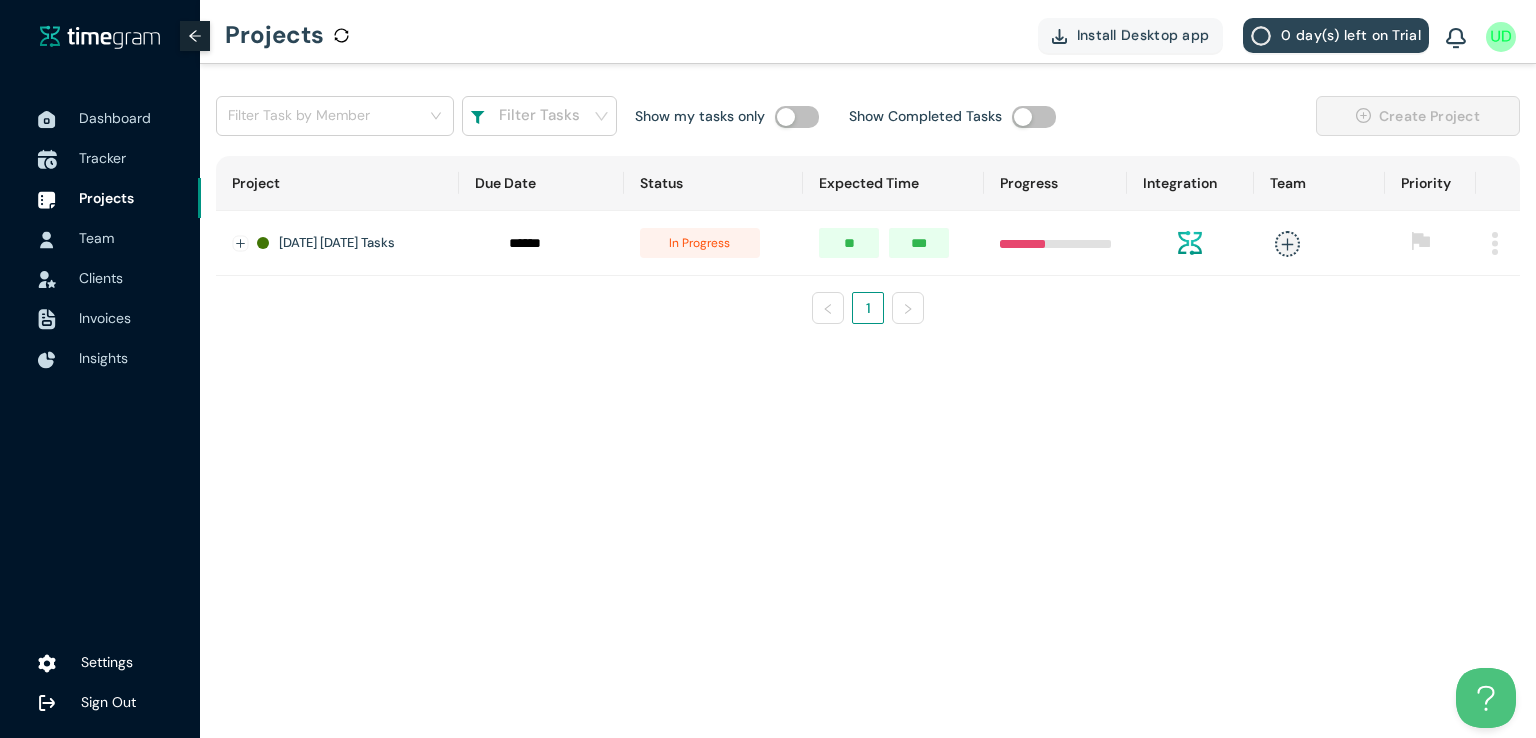 click on "Tracker" at bounding box center (102, 158) 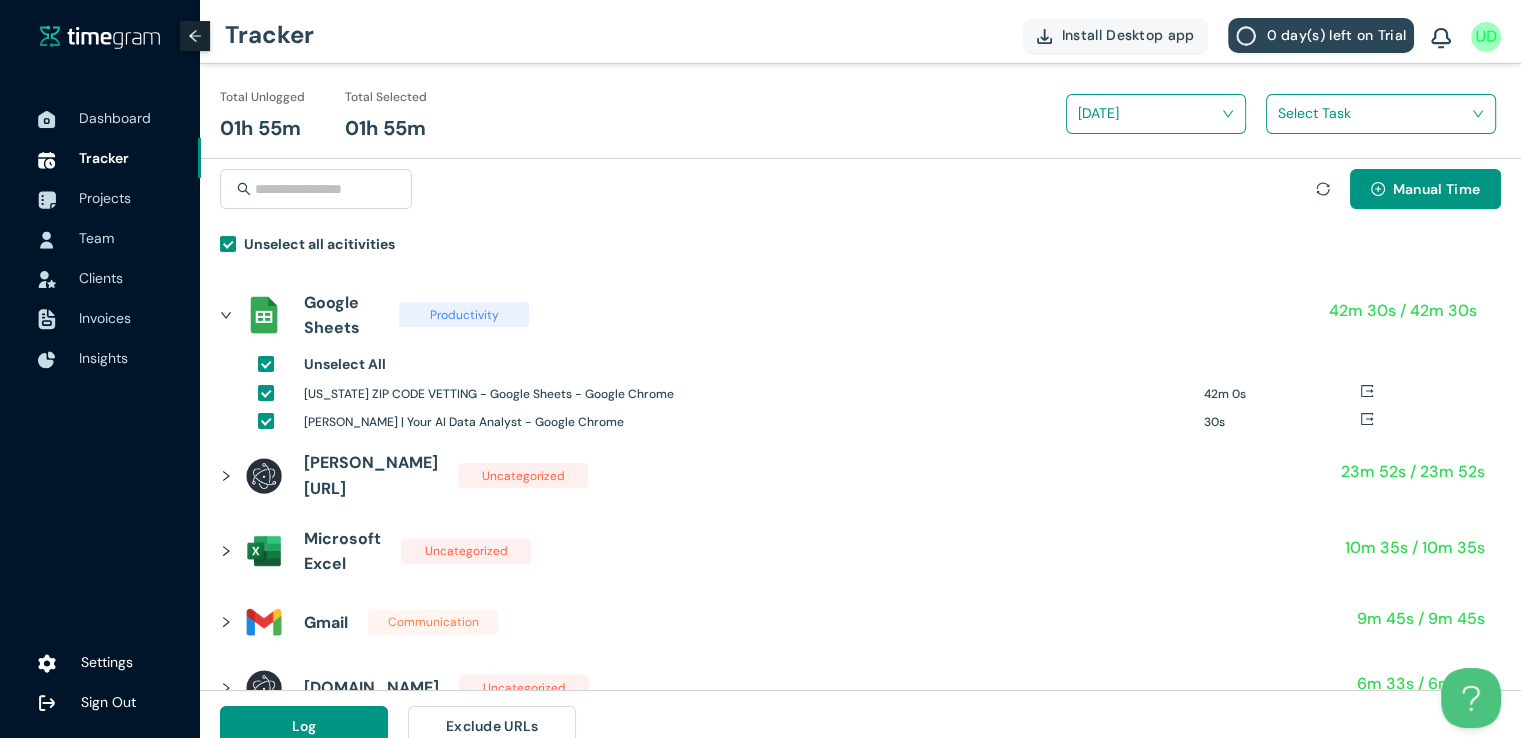 click at bounding box center [1374, 113] 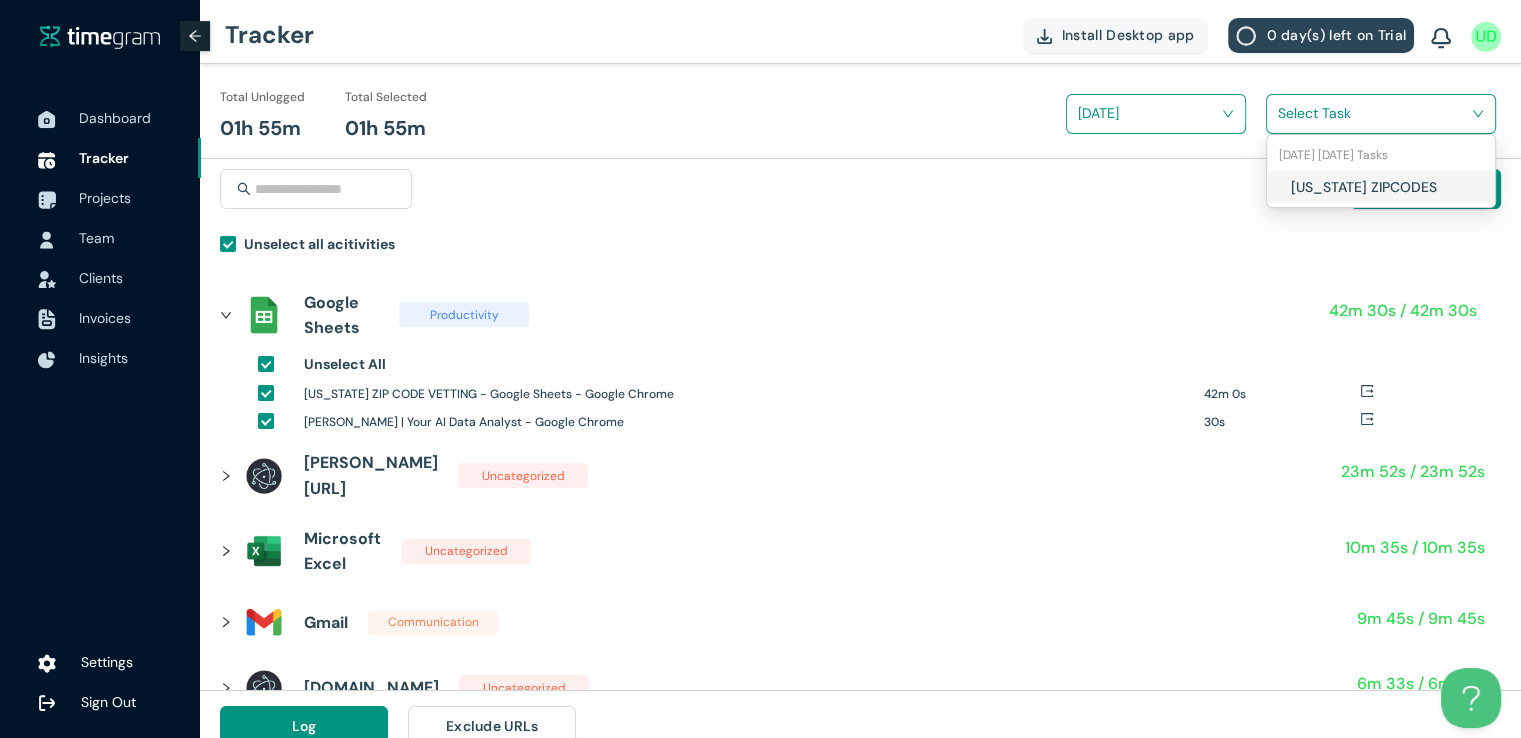 click on "[US_STATE] ZIPCODES" at bounding box center (1408, 187) 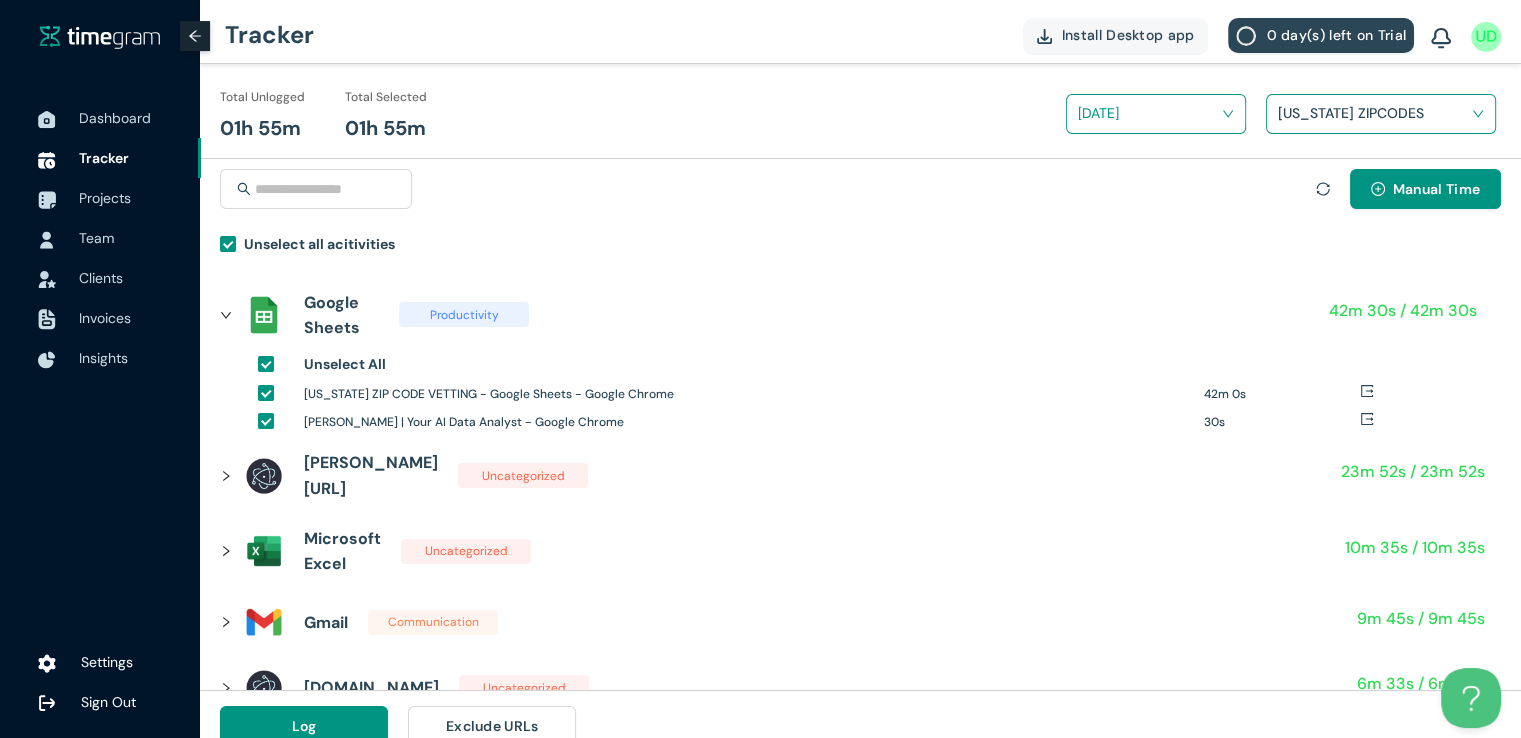 scroll, scrollTop: 23, scrollLeft: 0, axis: vertical 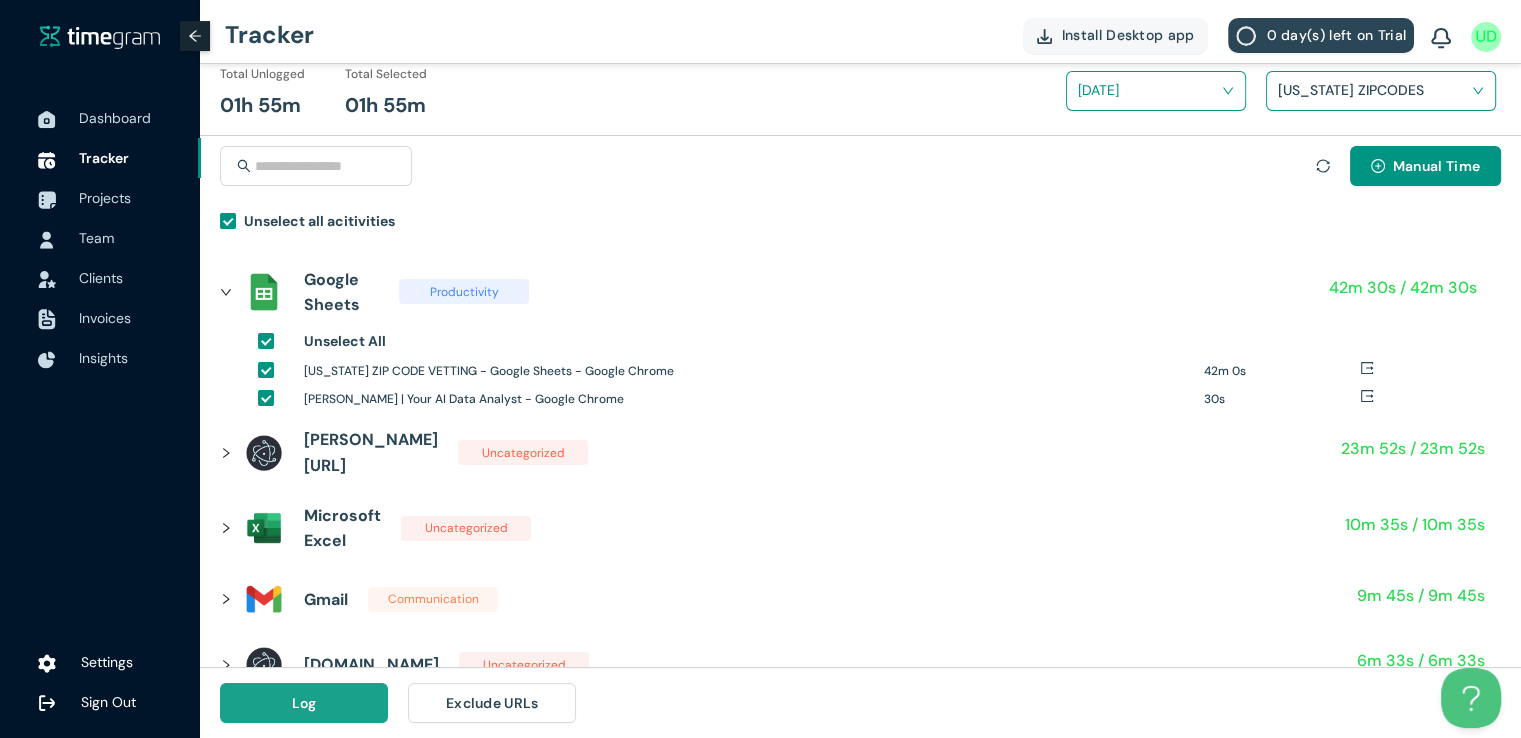 click on "Log" at bounding box center [304, 703] 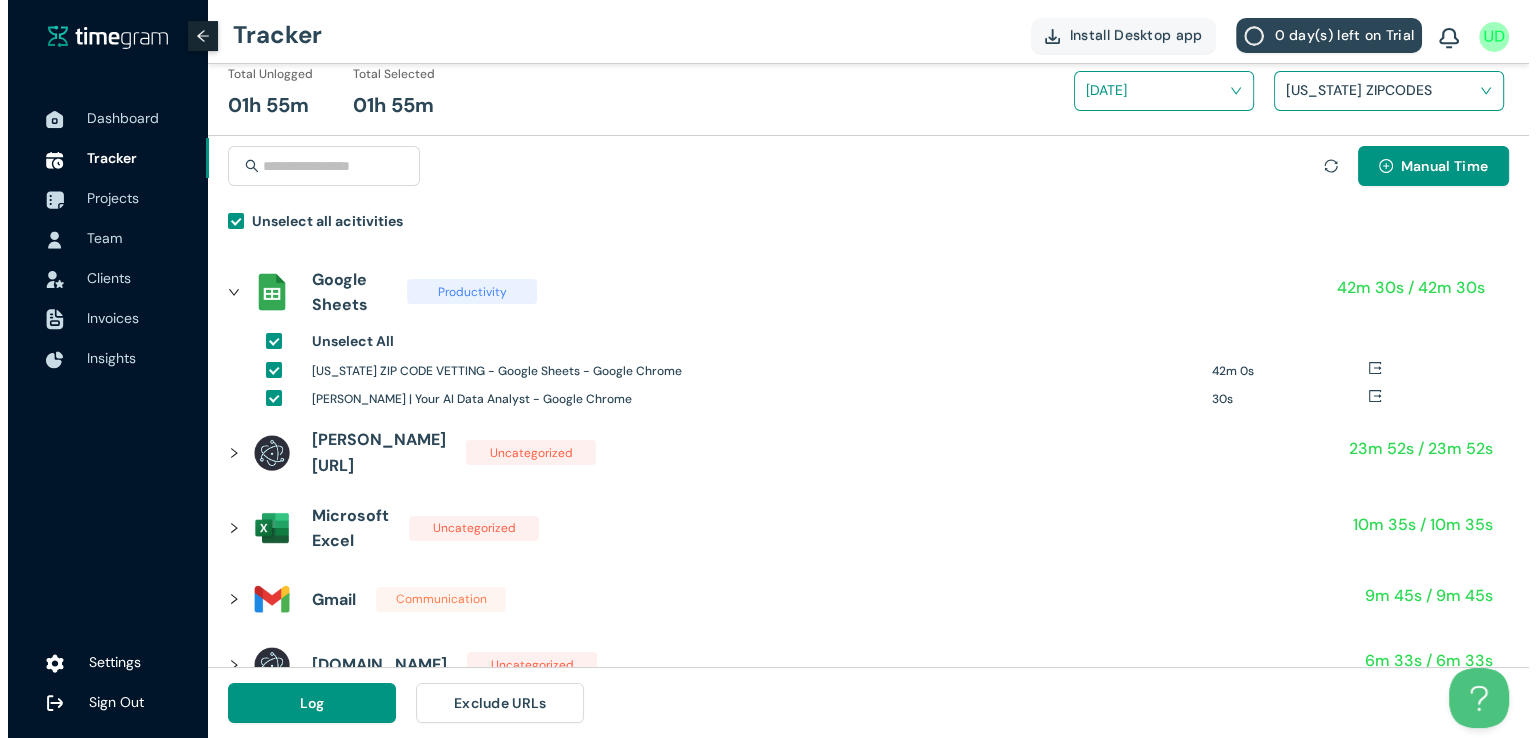 scroll, scrollTop: 0, scrollLeft: 0, axis: both 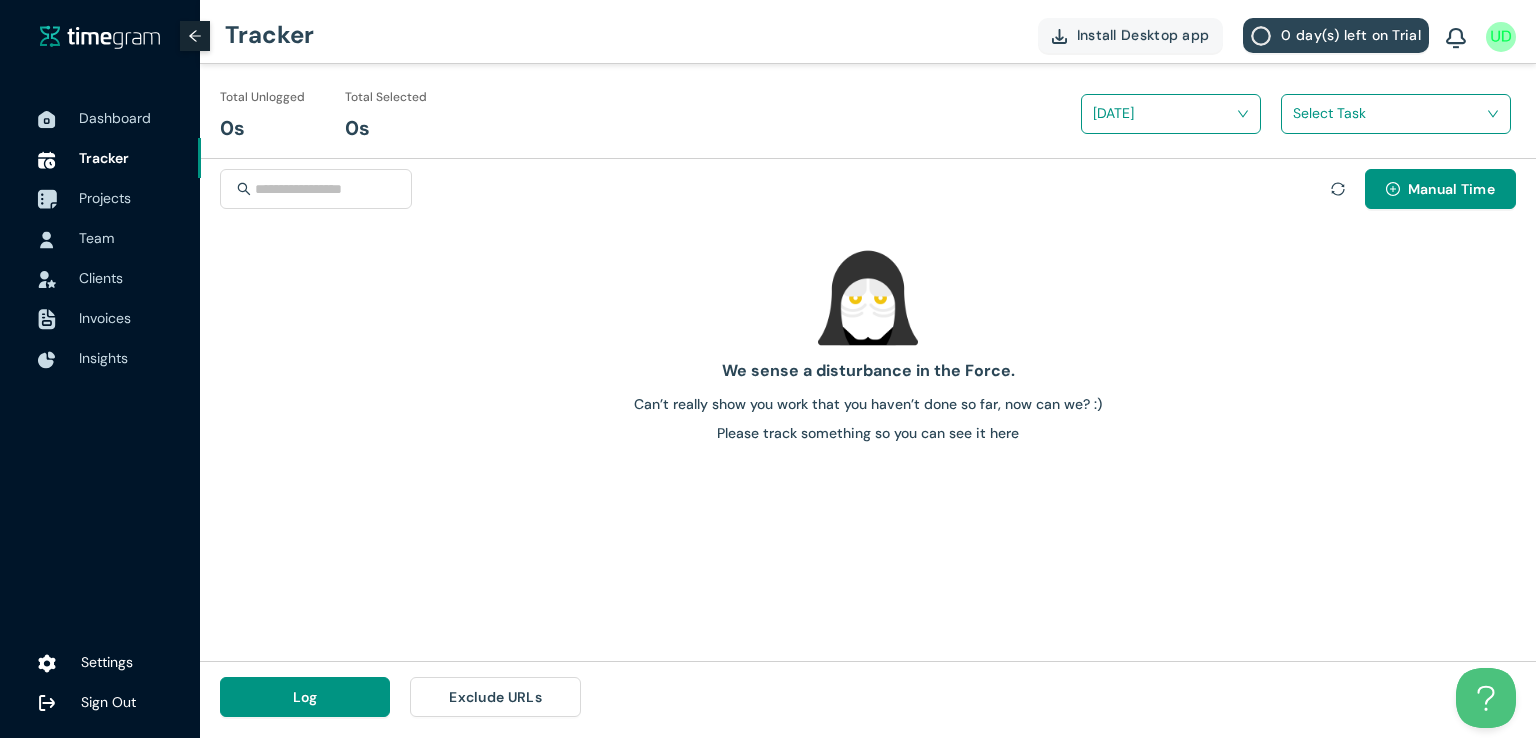 click on "Projects" at bounding box center [105, 198] 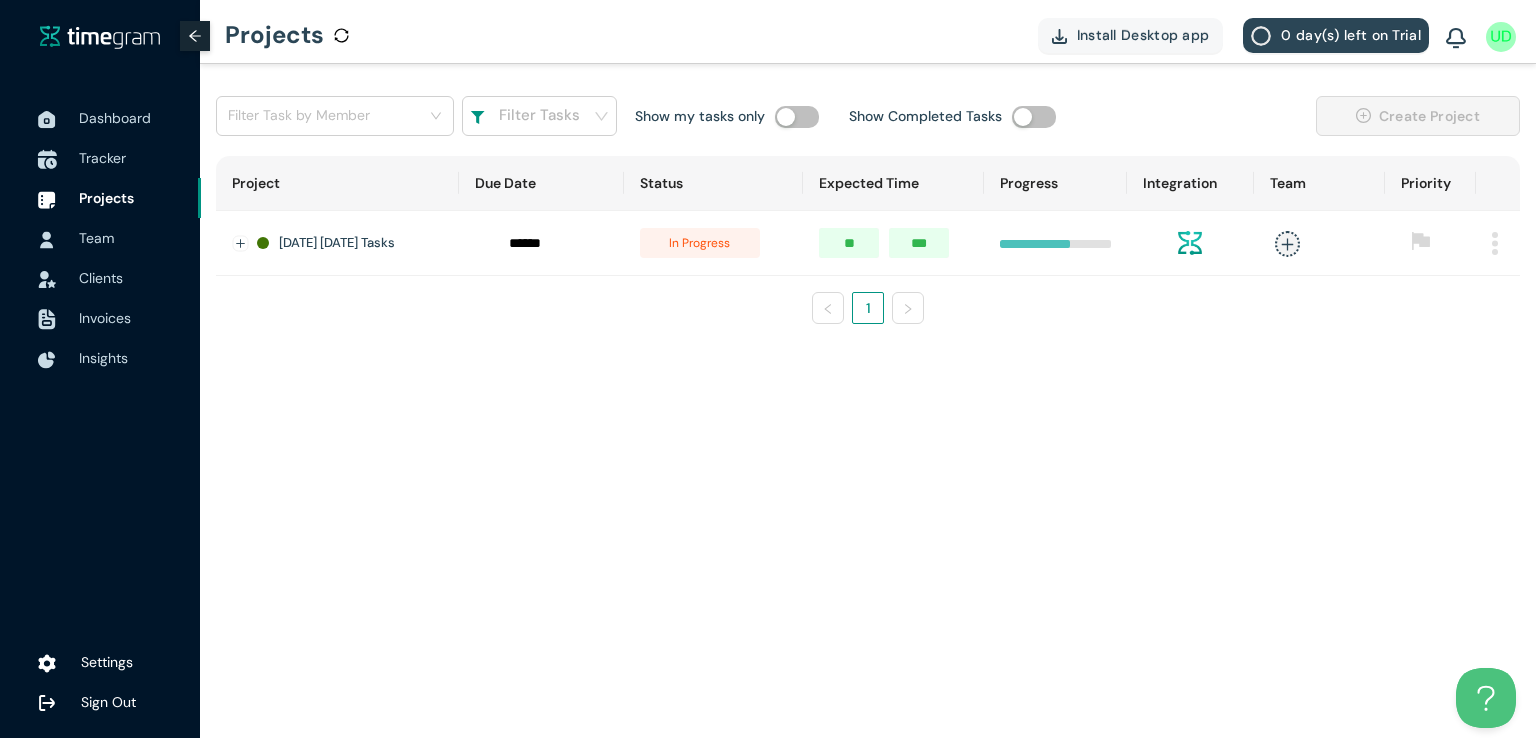 click on "Tracker" at bounding box center [102, 158] 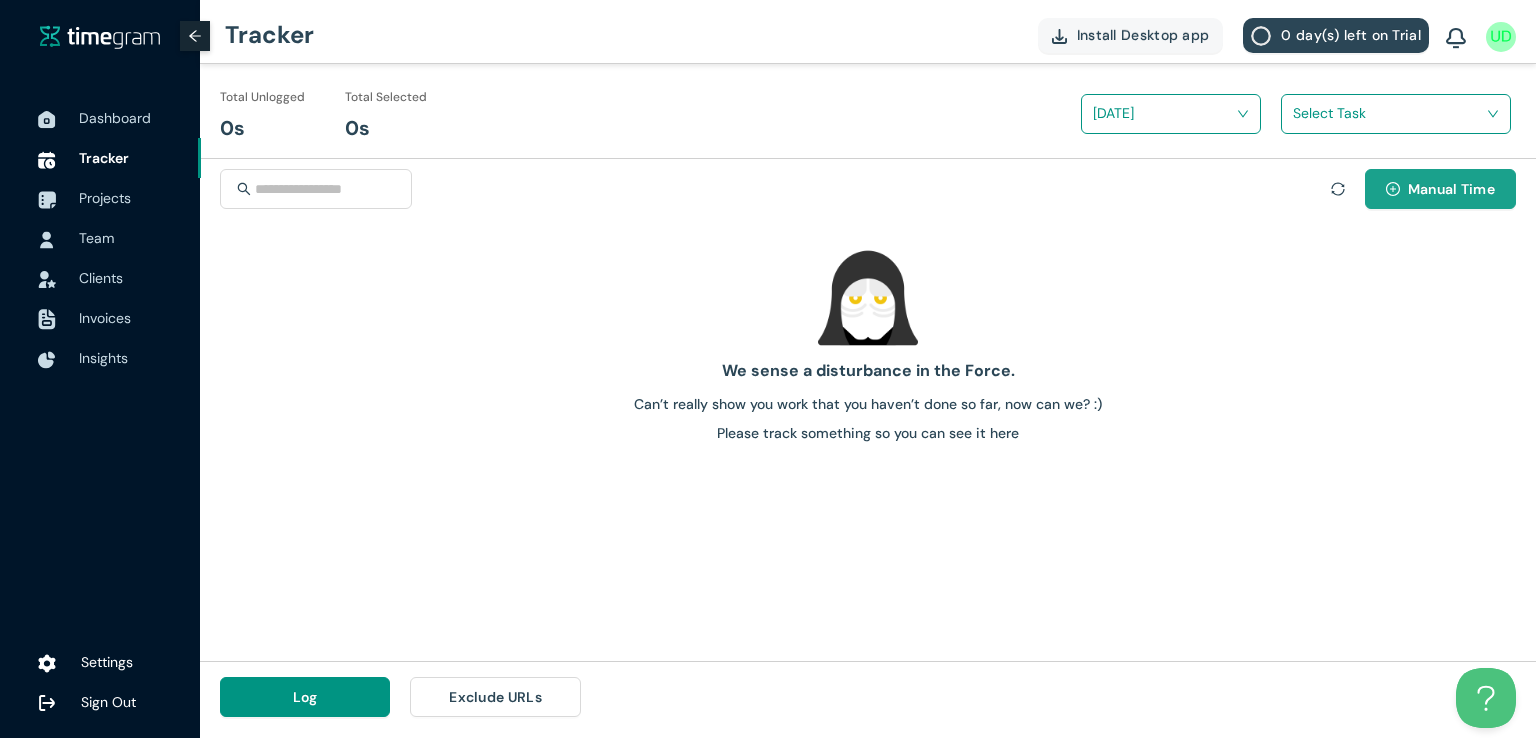 click 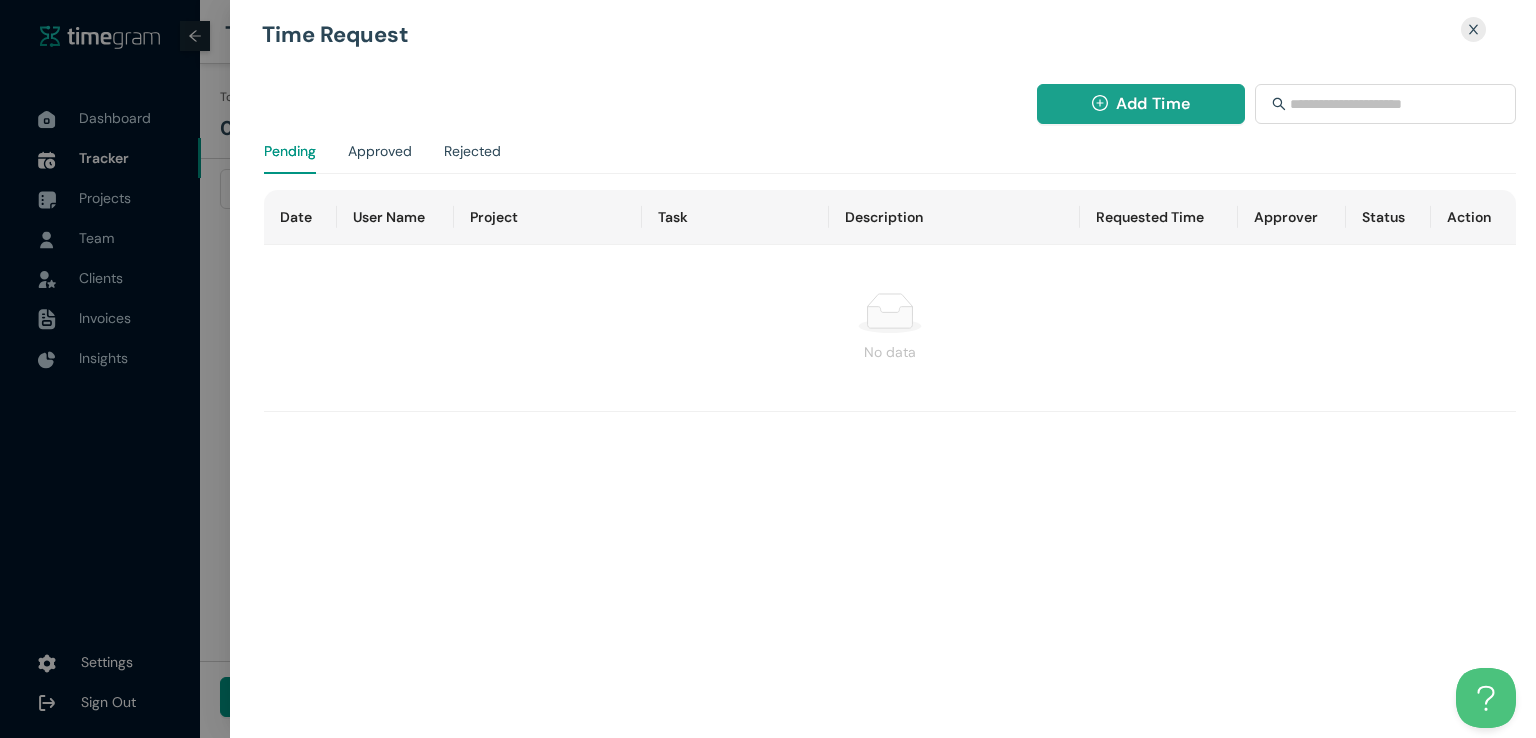 click on "Add Time" at bounding box center [1141, 104] 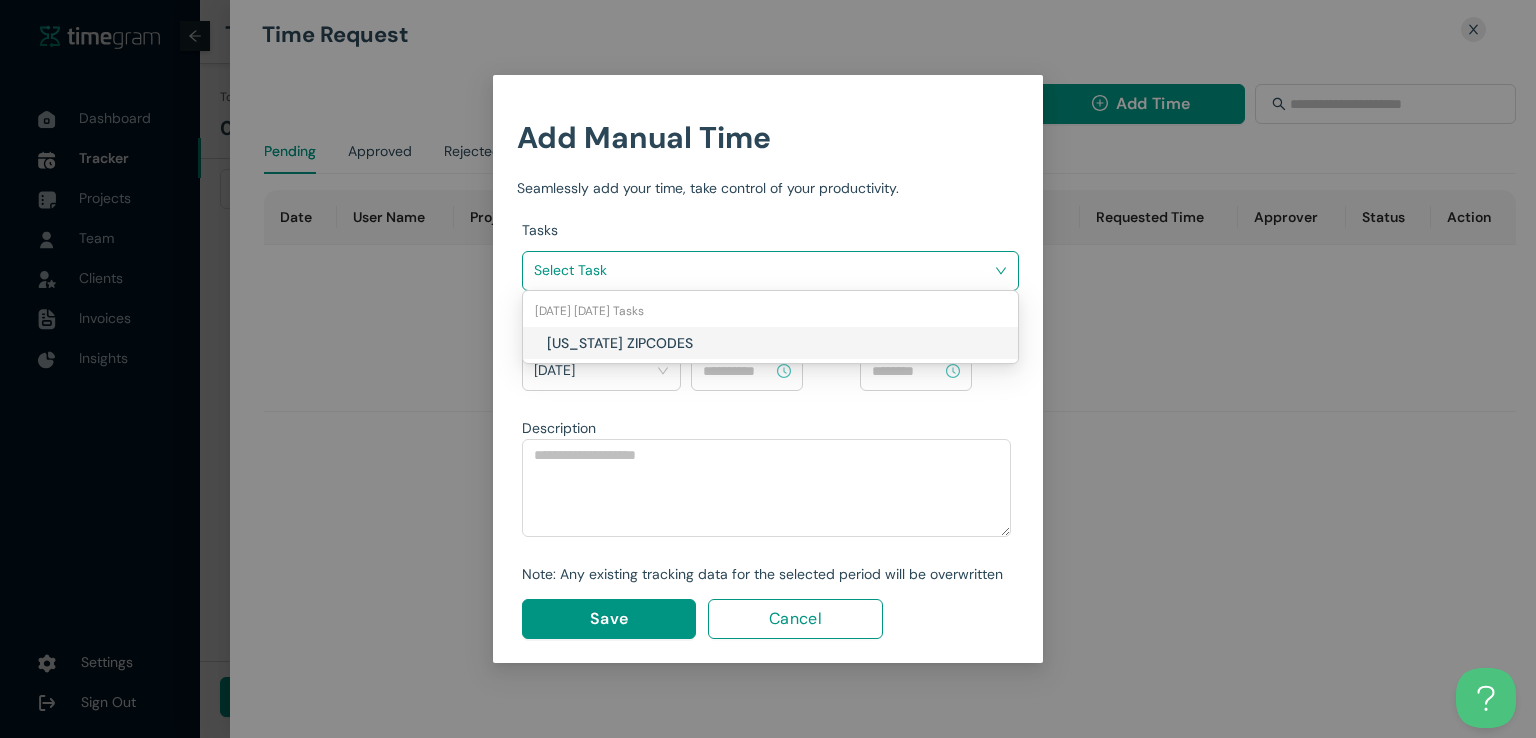 click at bounding box center [763, 270] 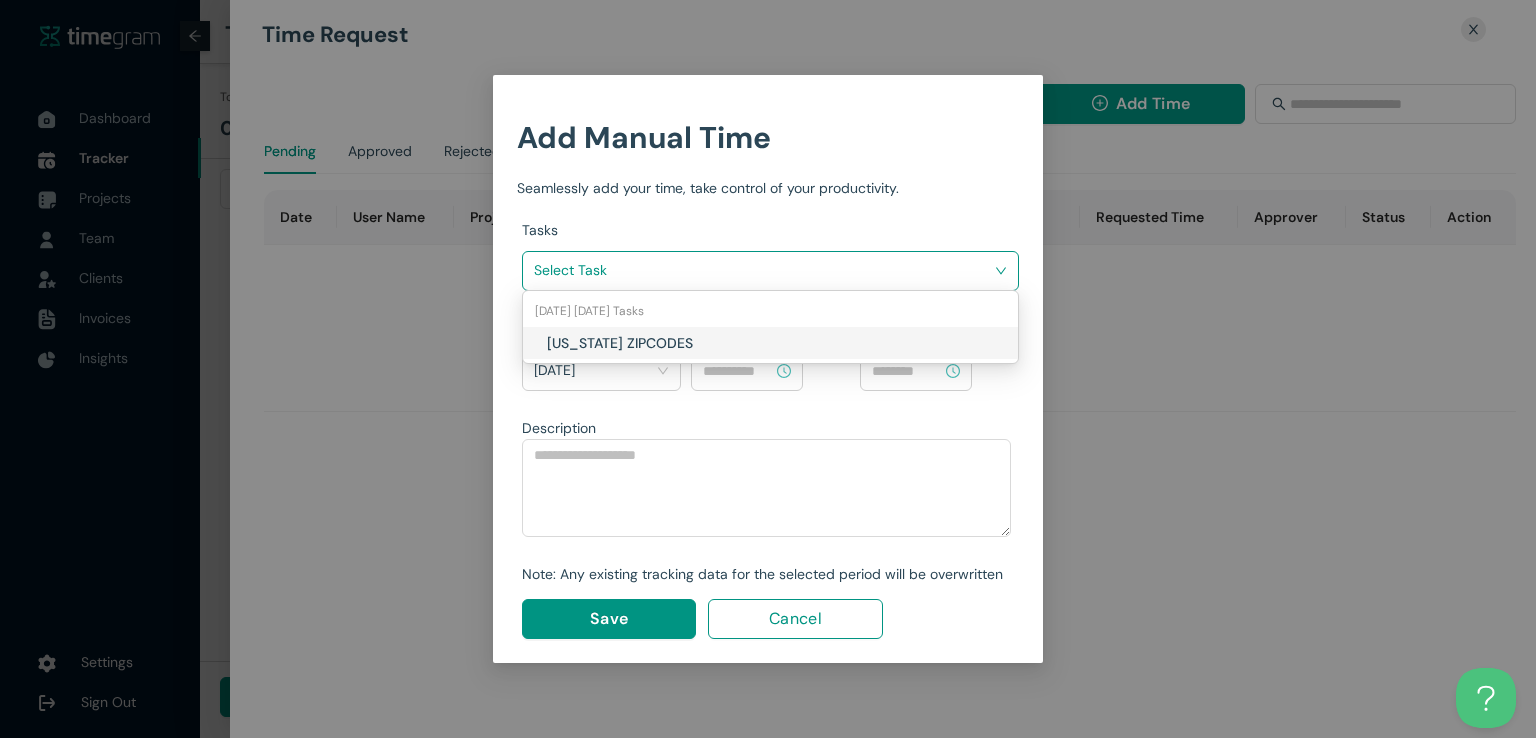 click on "[US_STATE] ZIPCODES" at bounding box center [664, 343] 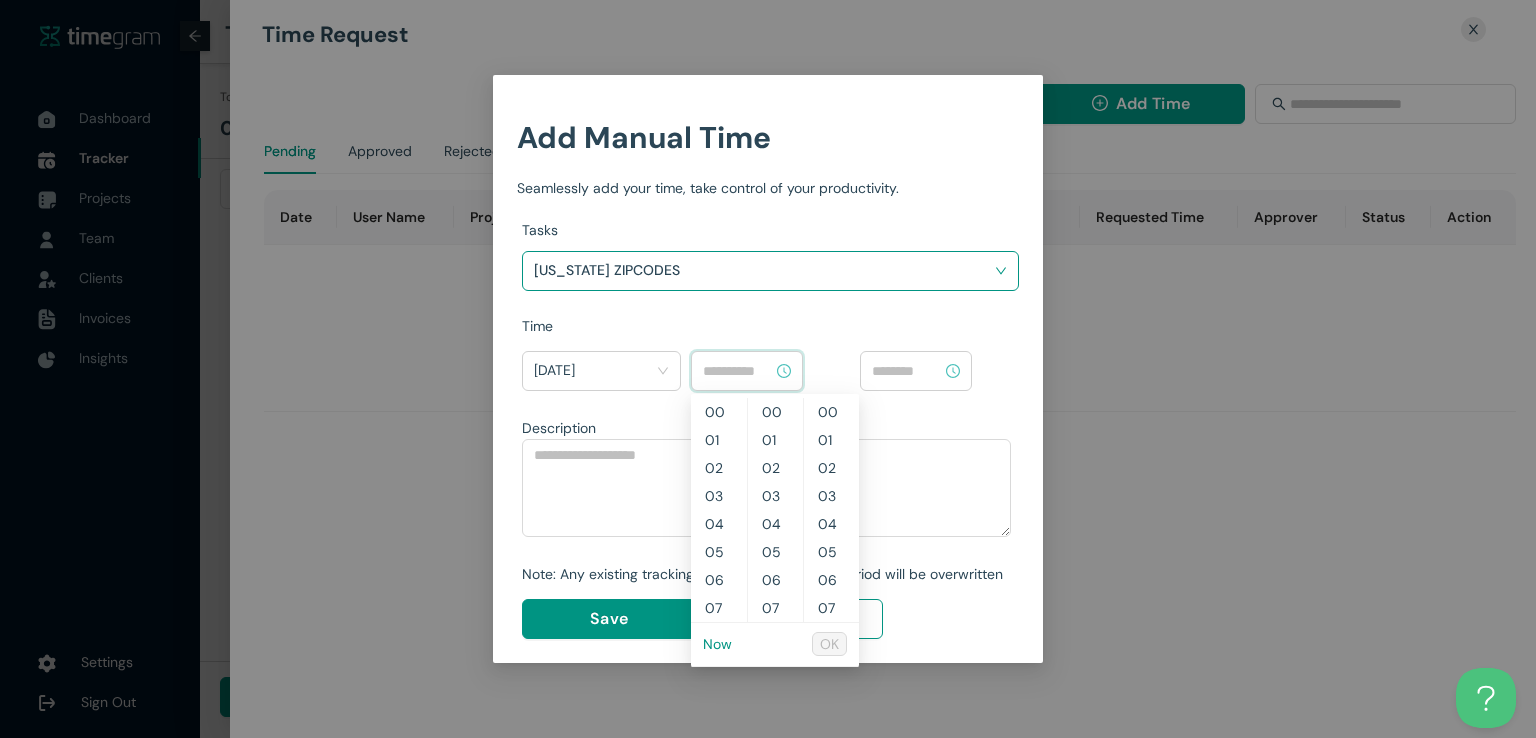 click at bounding box center (738, 371) 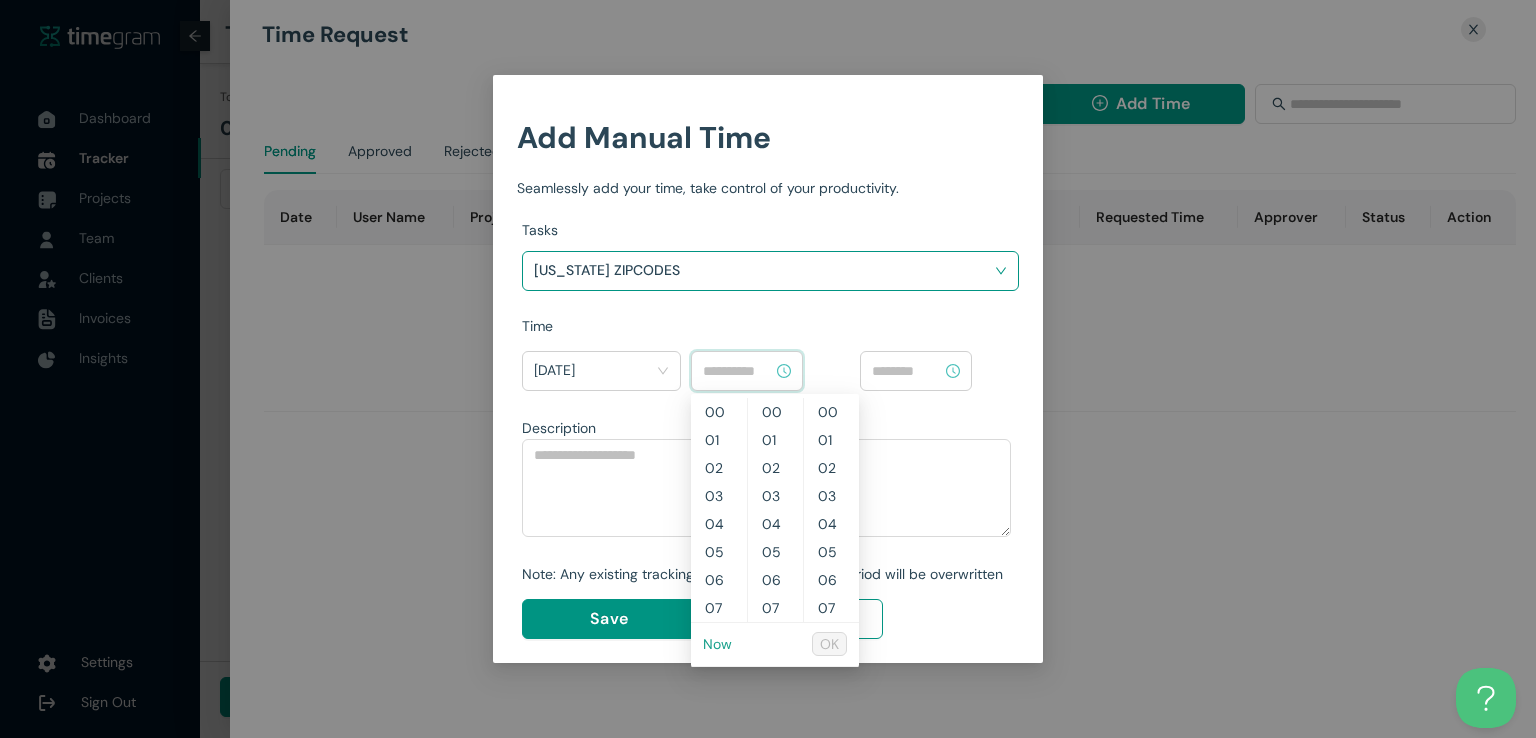 click on "Now" at bounding box center [717, 644] 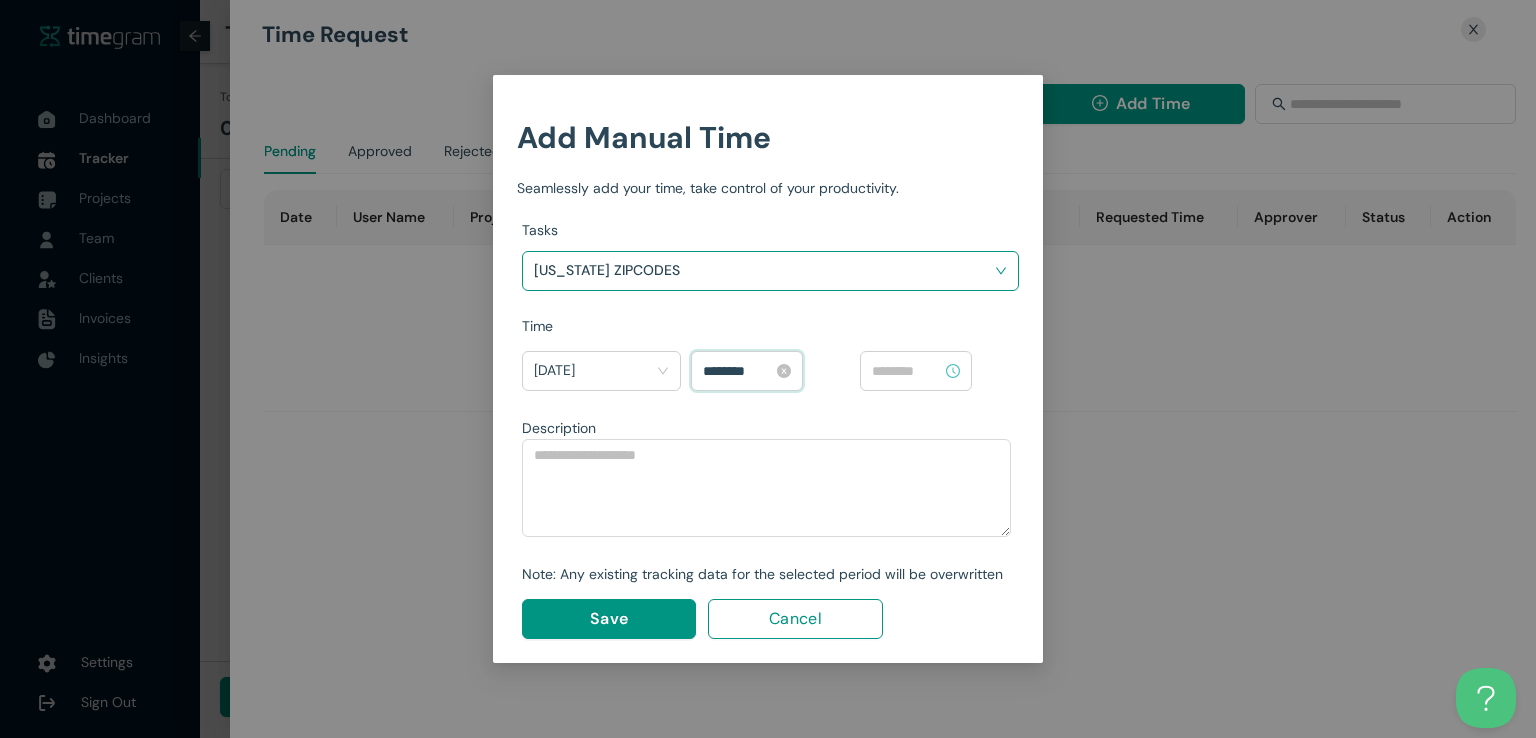 scroll, scrollTop: 560, scrollLeft: 0, axis: vertical 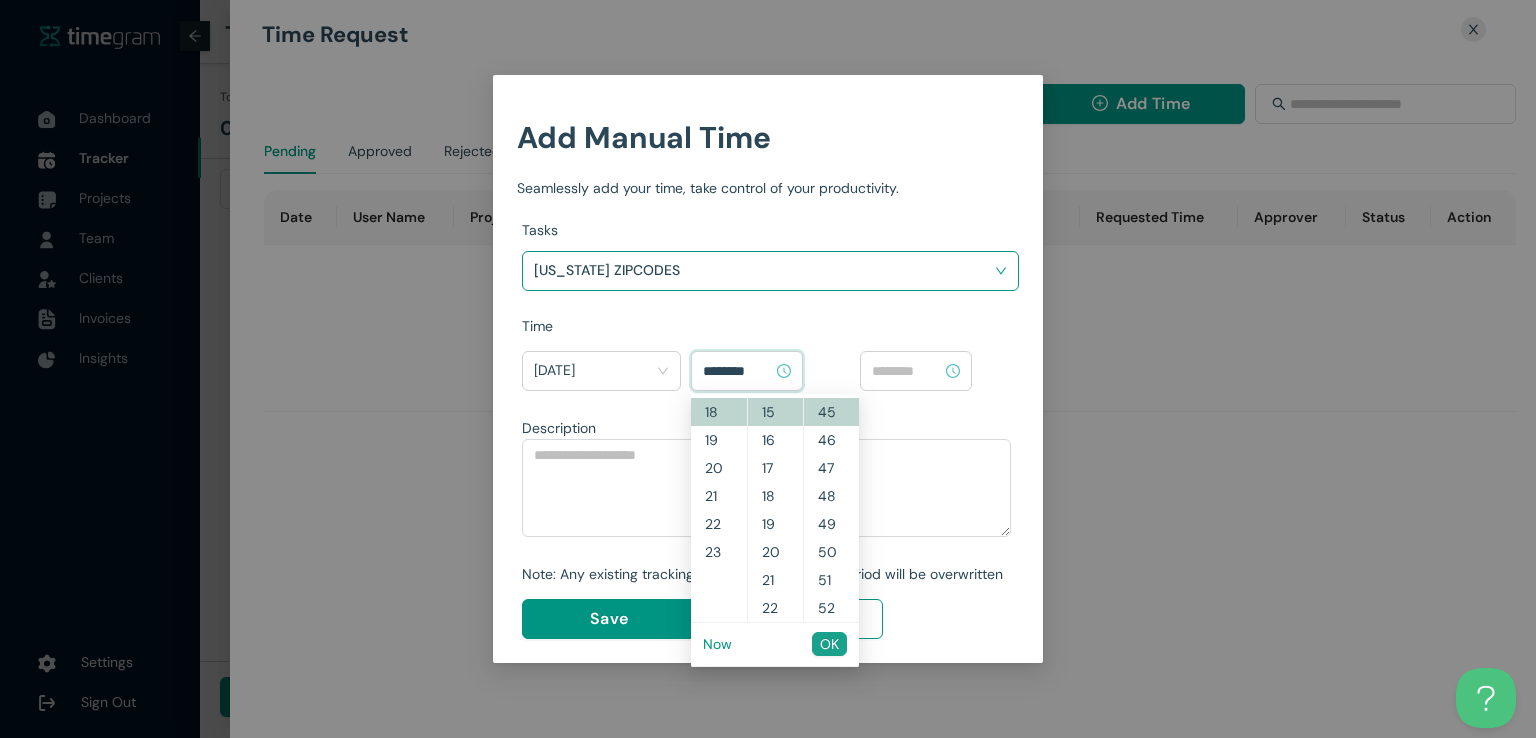 click on "OK" at bounding box center (829, 644) 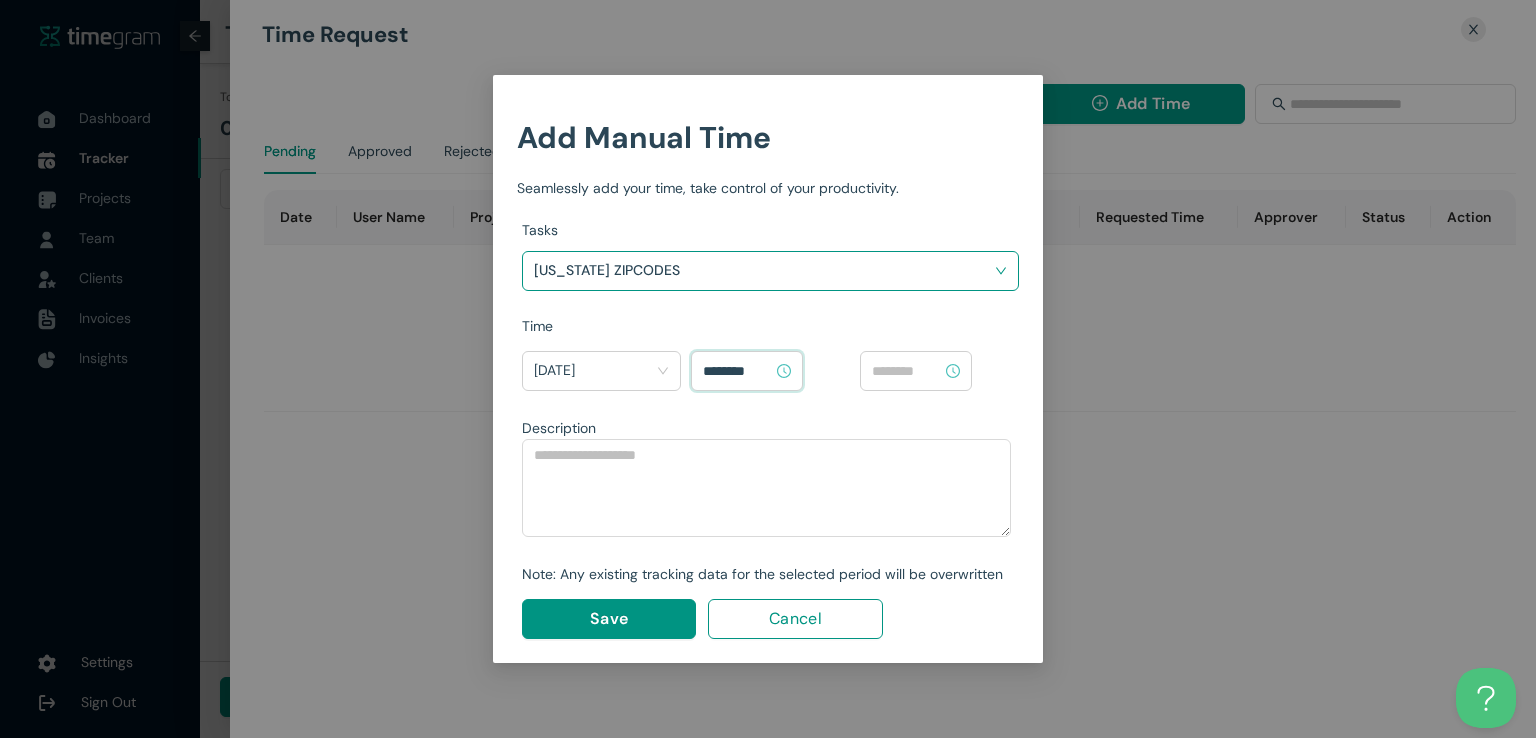 type on "********" 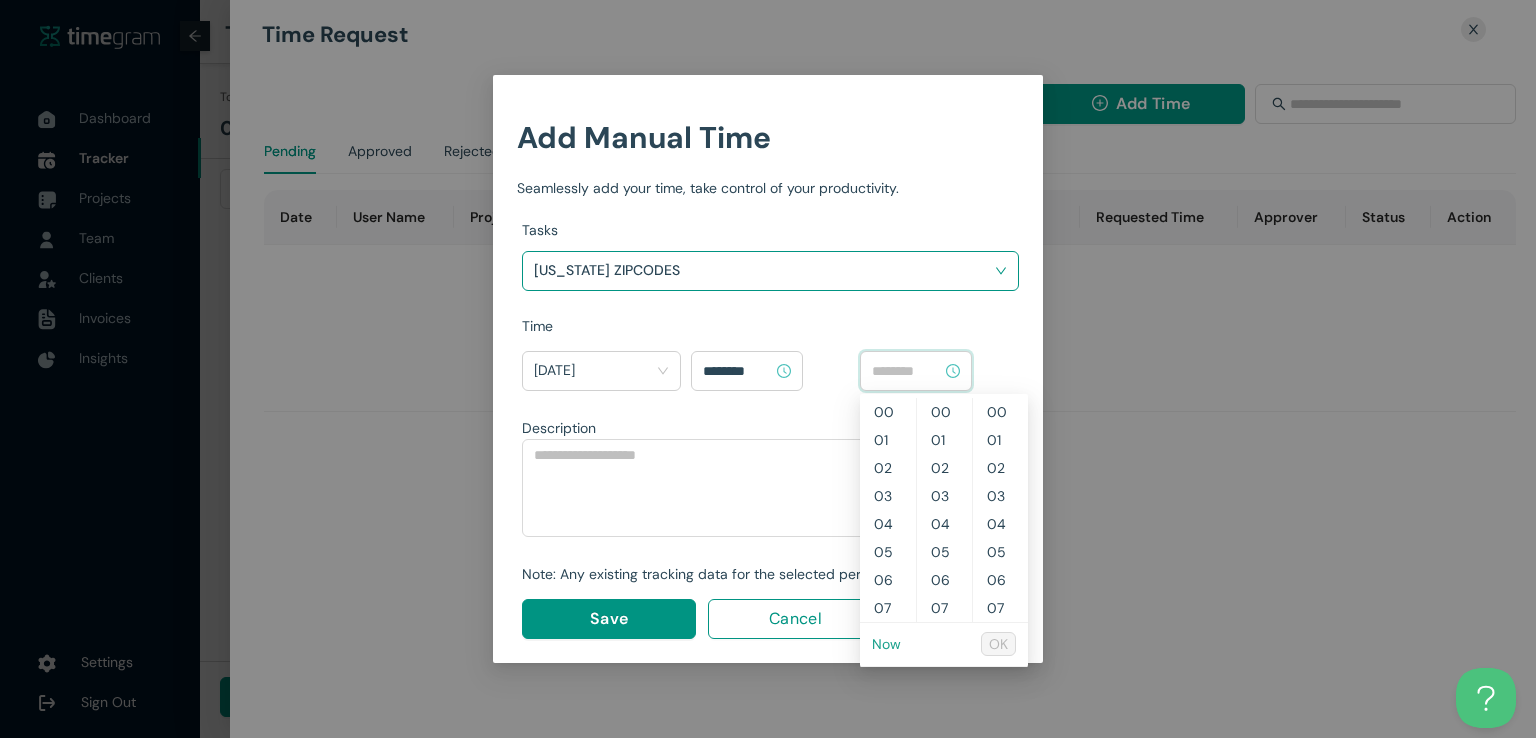 click on "Now" at bounding box center (886, 644) 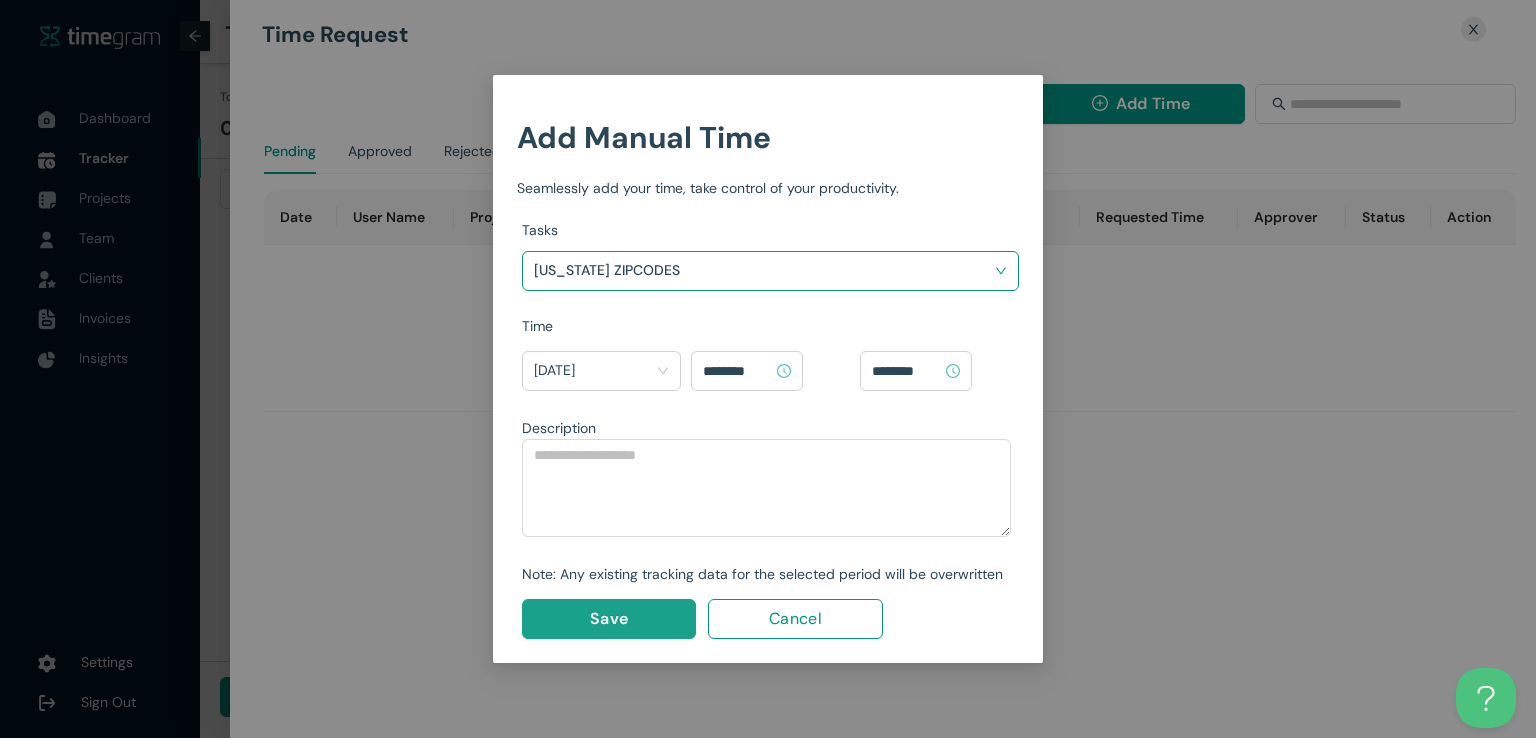 click on "Save" at bounding box center (609, 618) 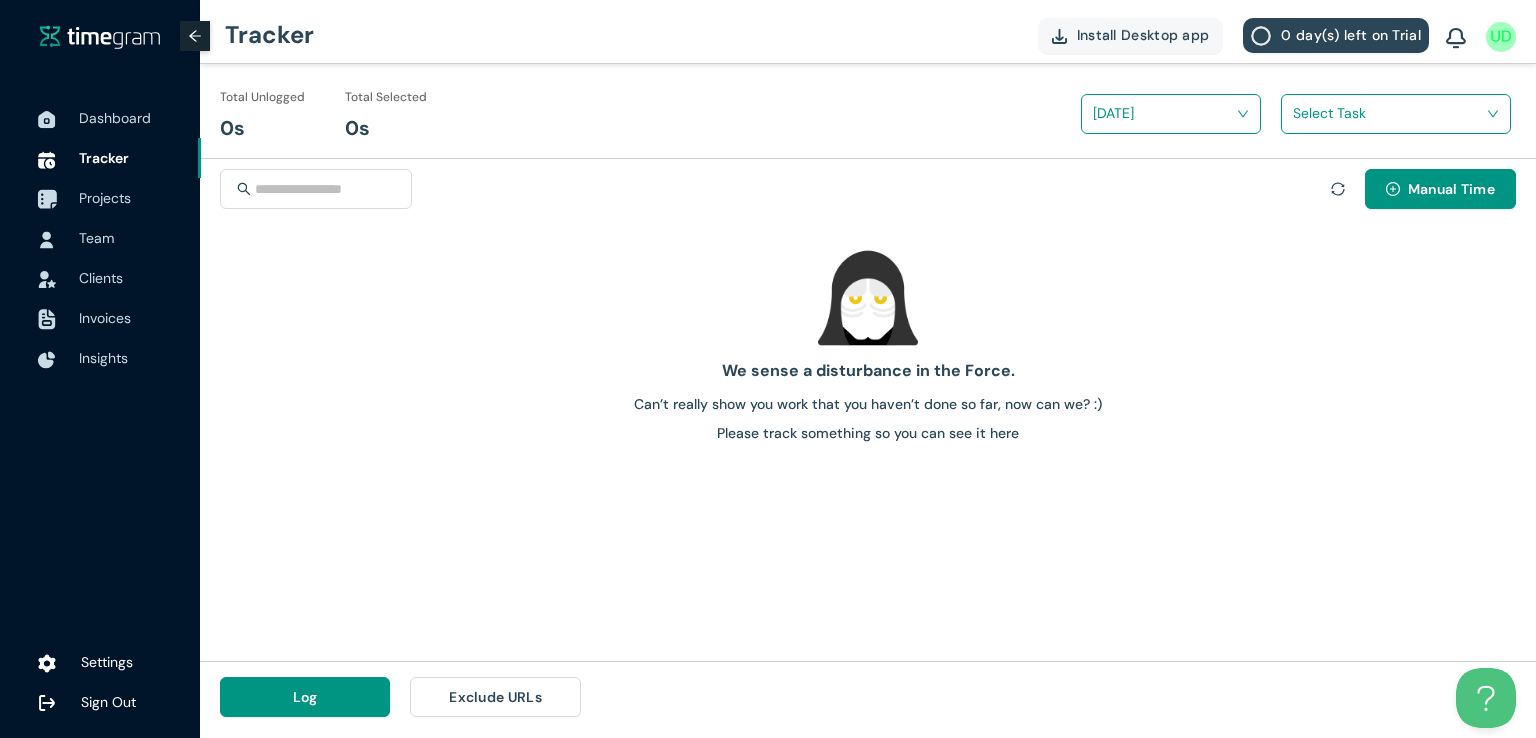 click on "Projects" at bounding box center [105, 198] 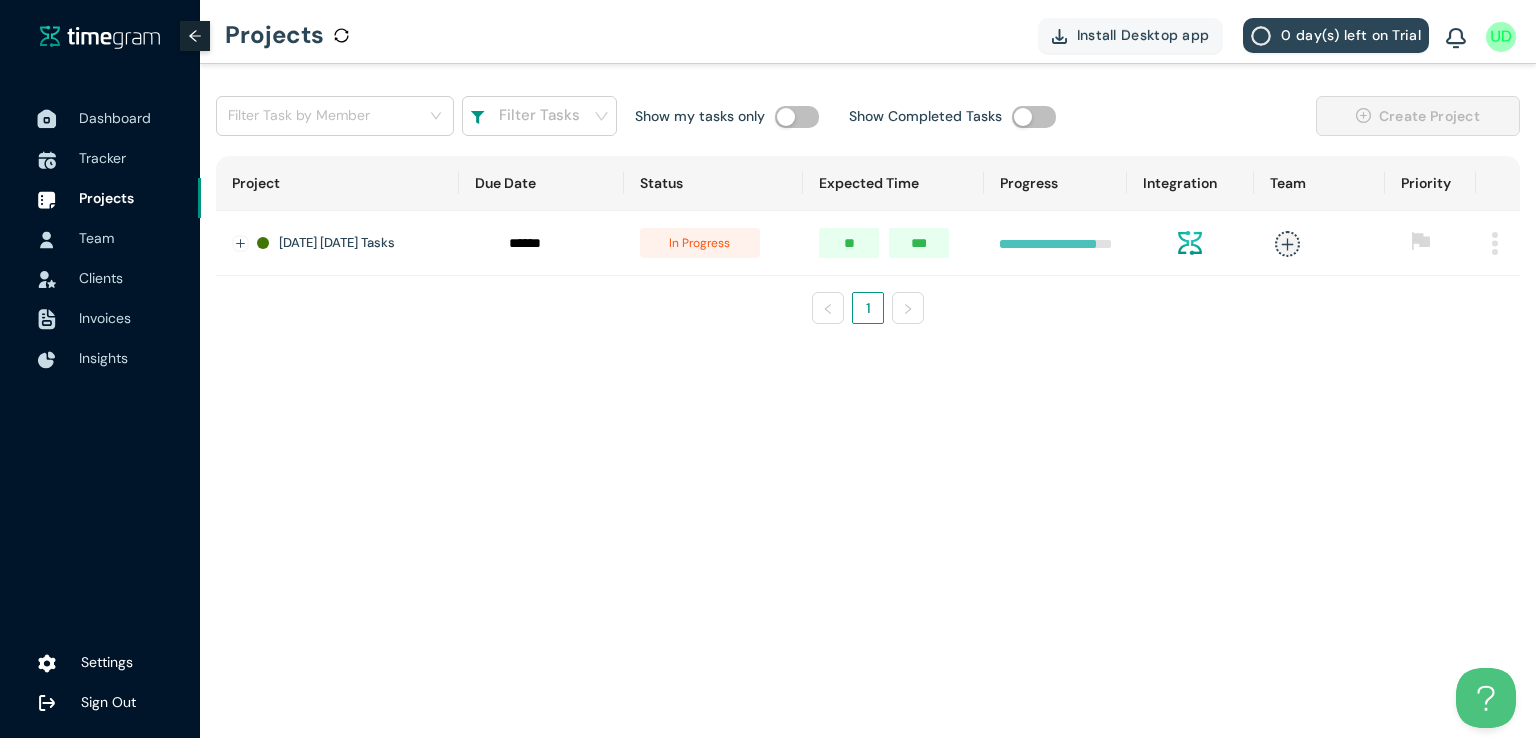 click on "Dashboard" at bounding box center (115, 118) 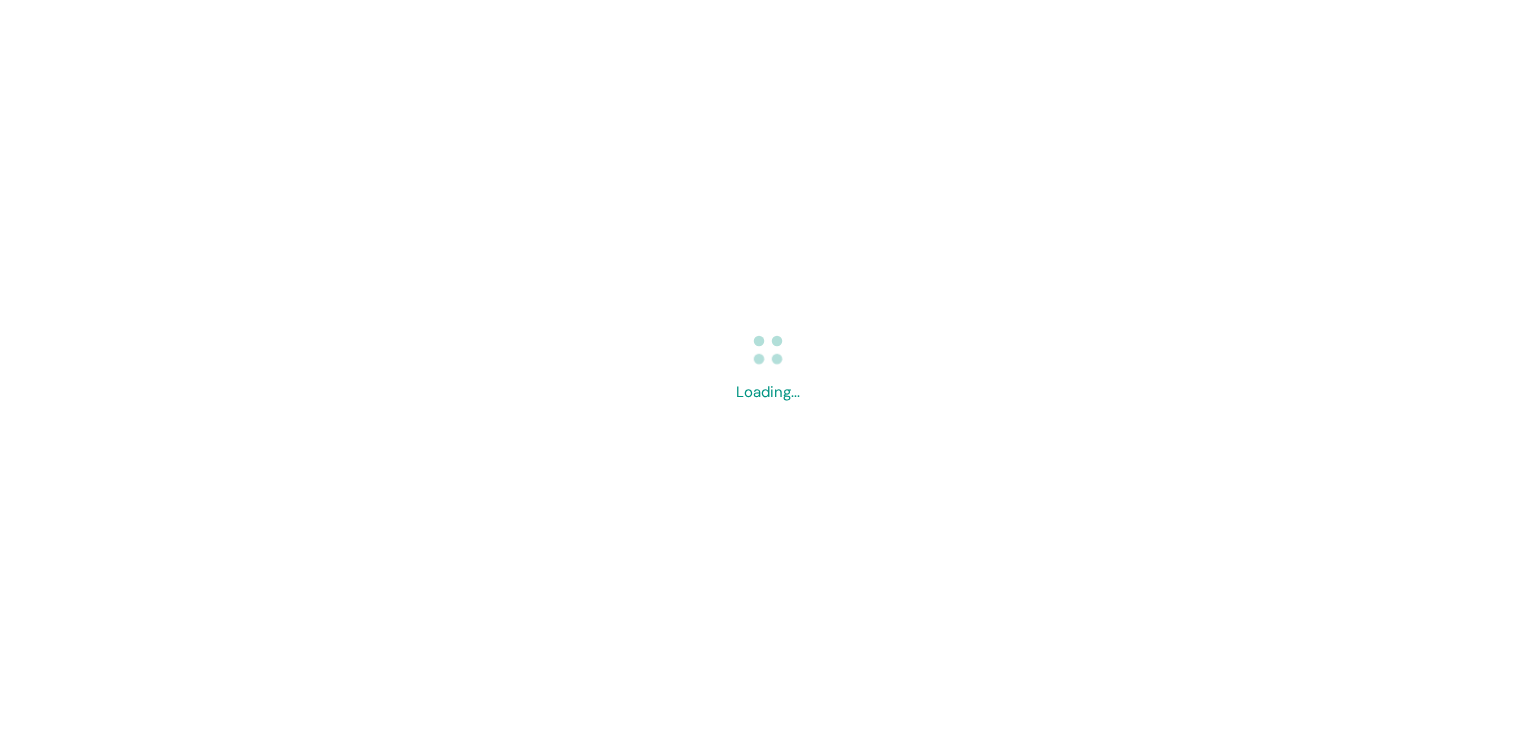 scroll, scrollTop: 0, scrollLeft: 0, axis: both 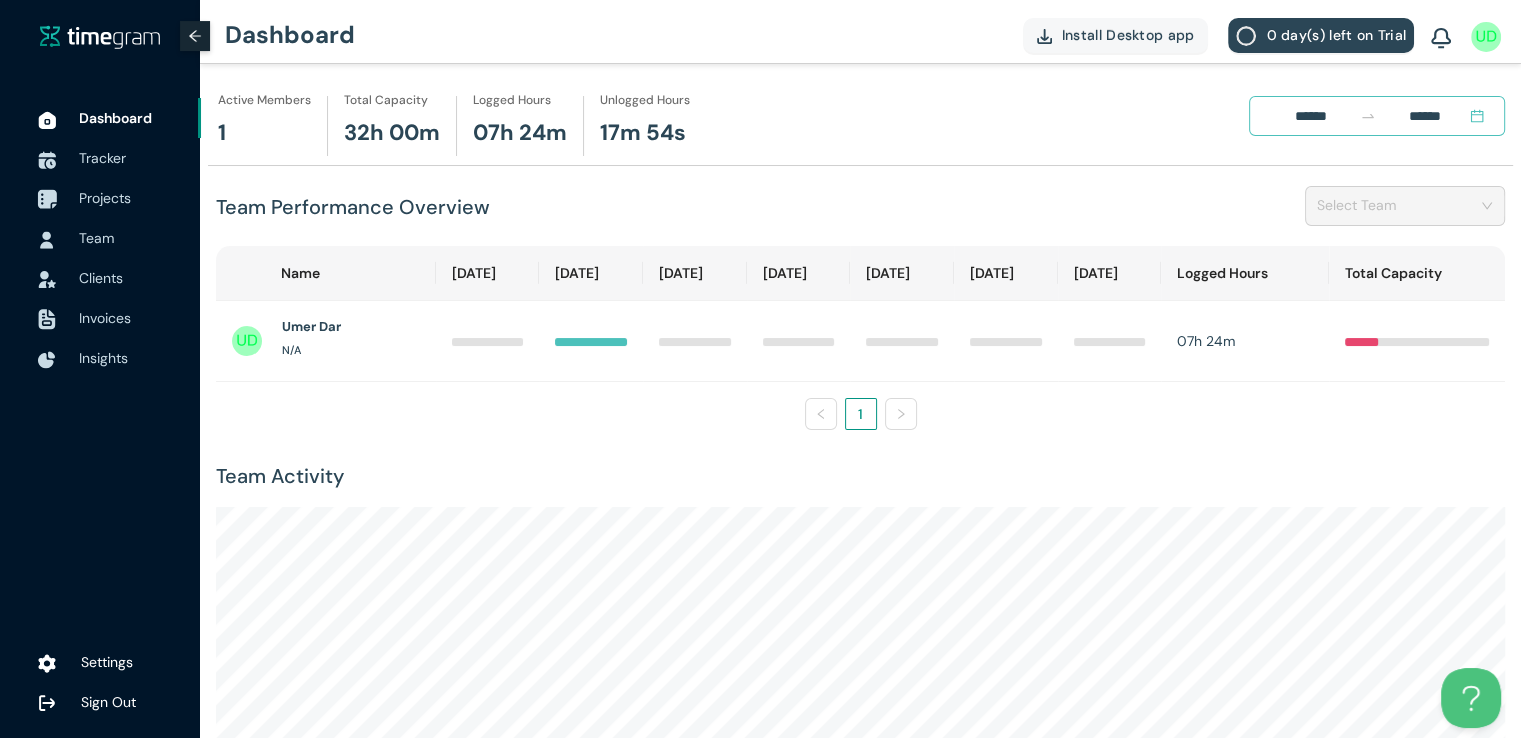 click on "Projects" at bounding box center [105, 198] 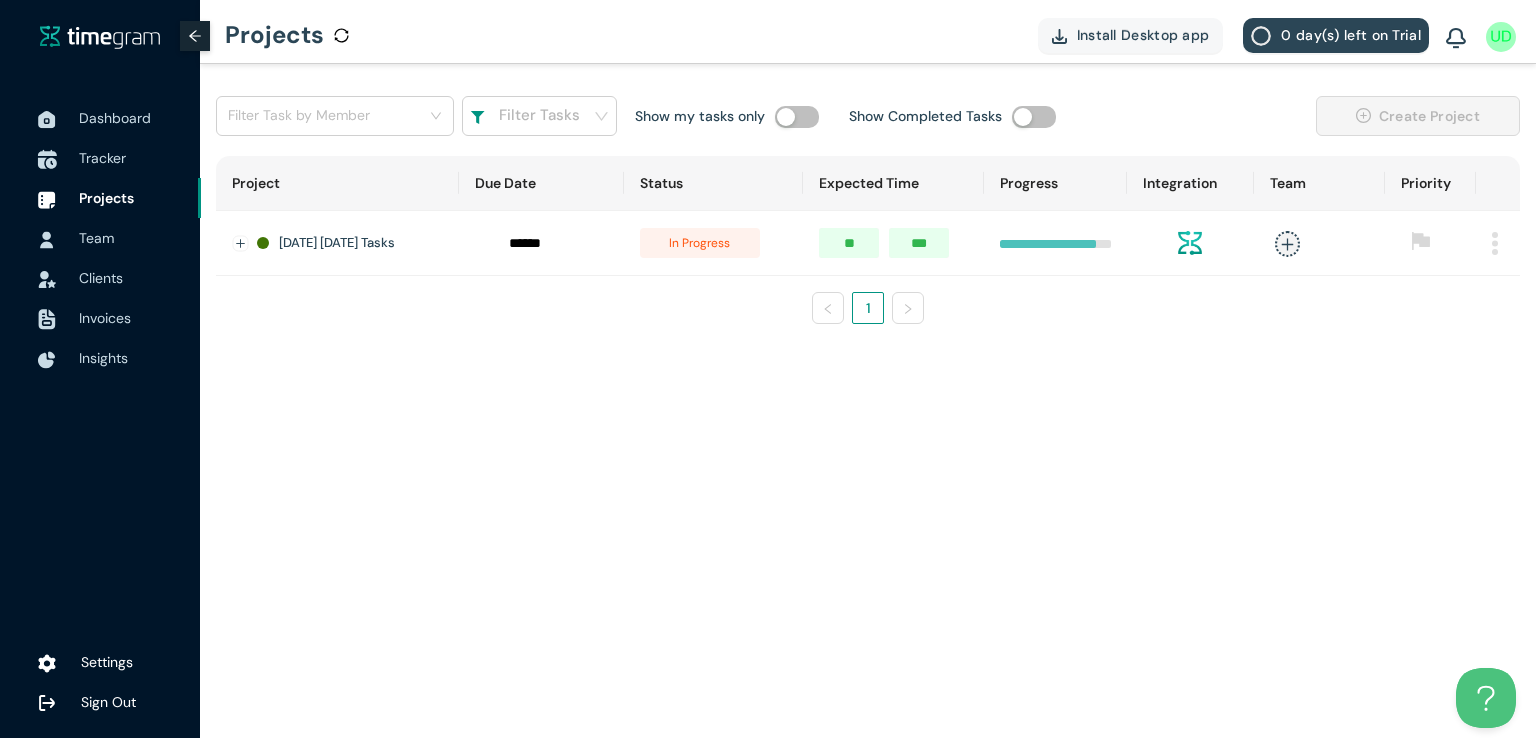 click on "Tracker" at bounding box center [102, 158] 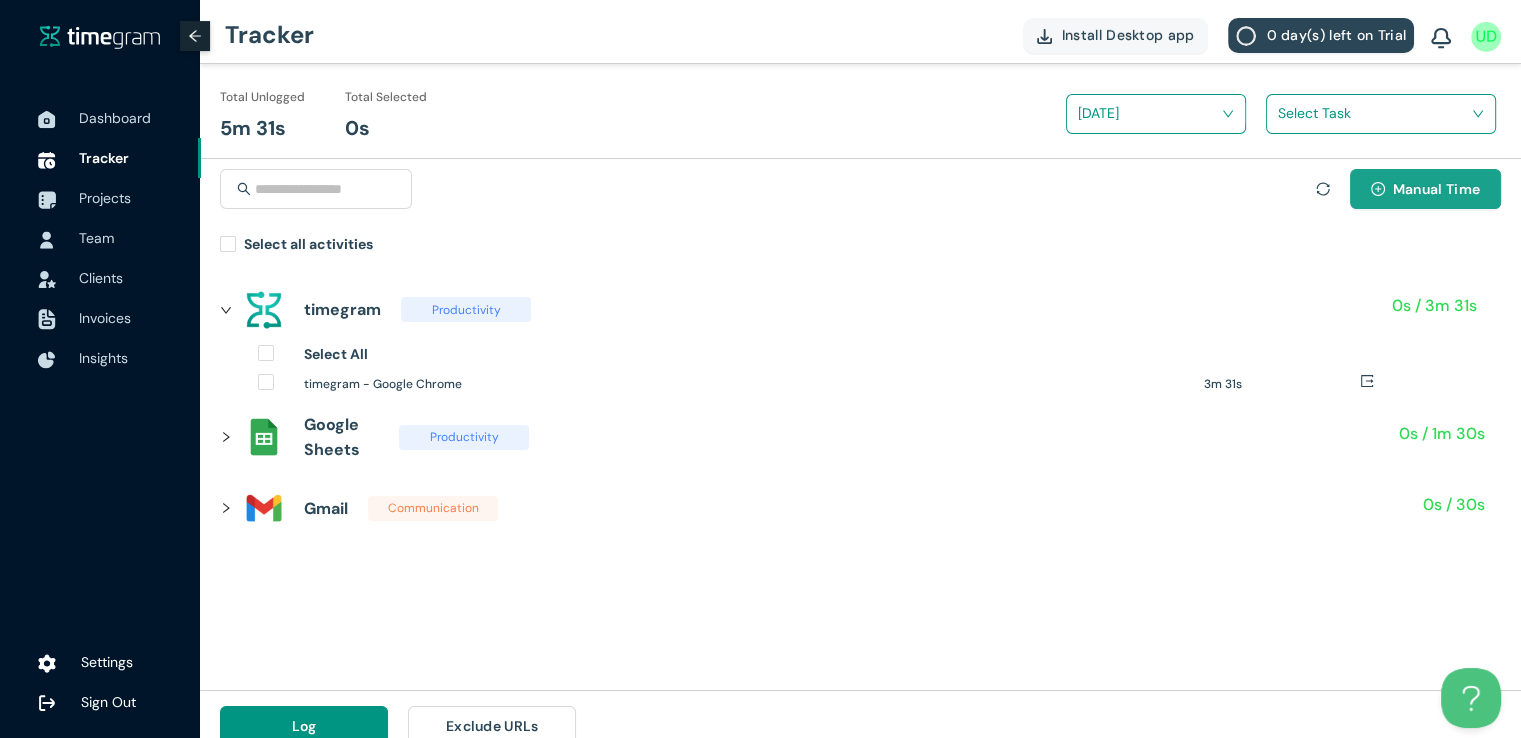 click on "Manual Time" at bounding box center (1425, 189) 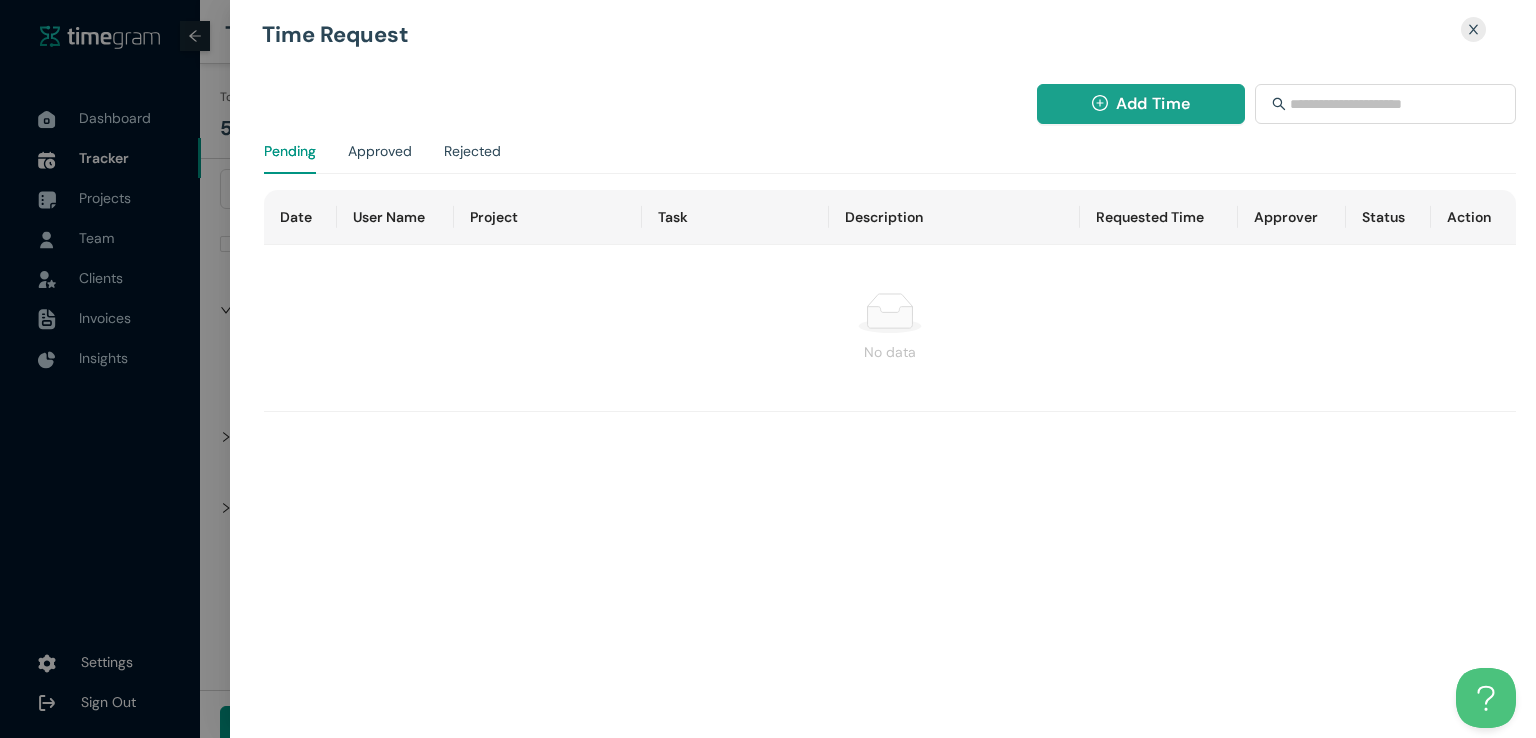 click on "Add Time" at bounding box center [1153, 103] 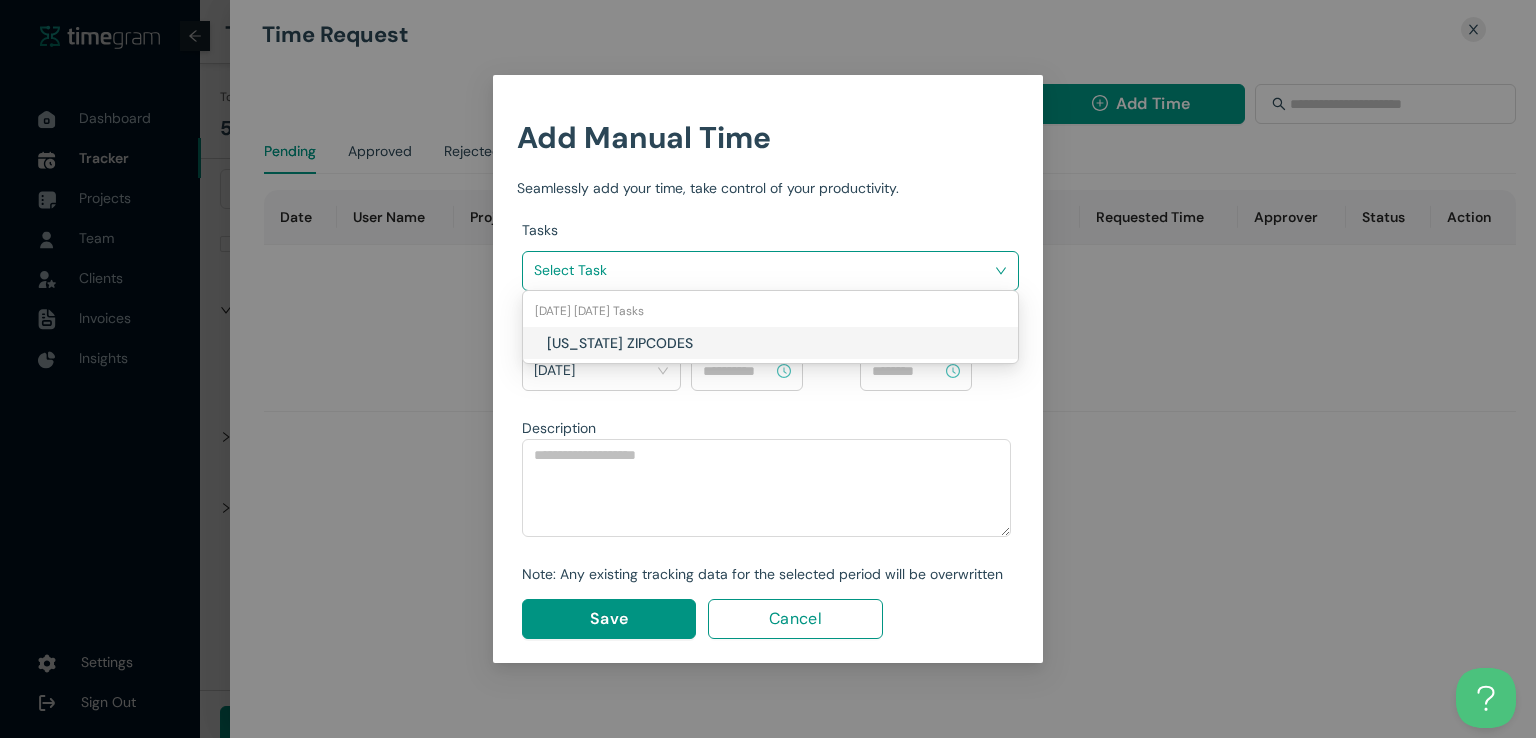 click at bounding box center (763, 270) 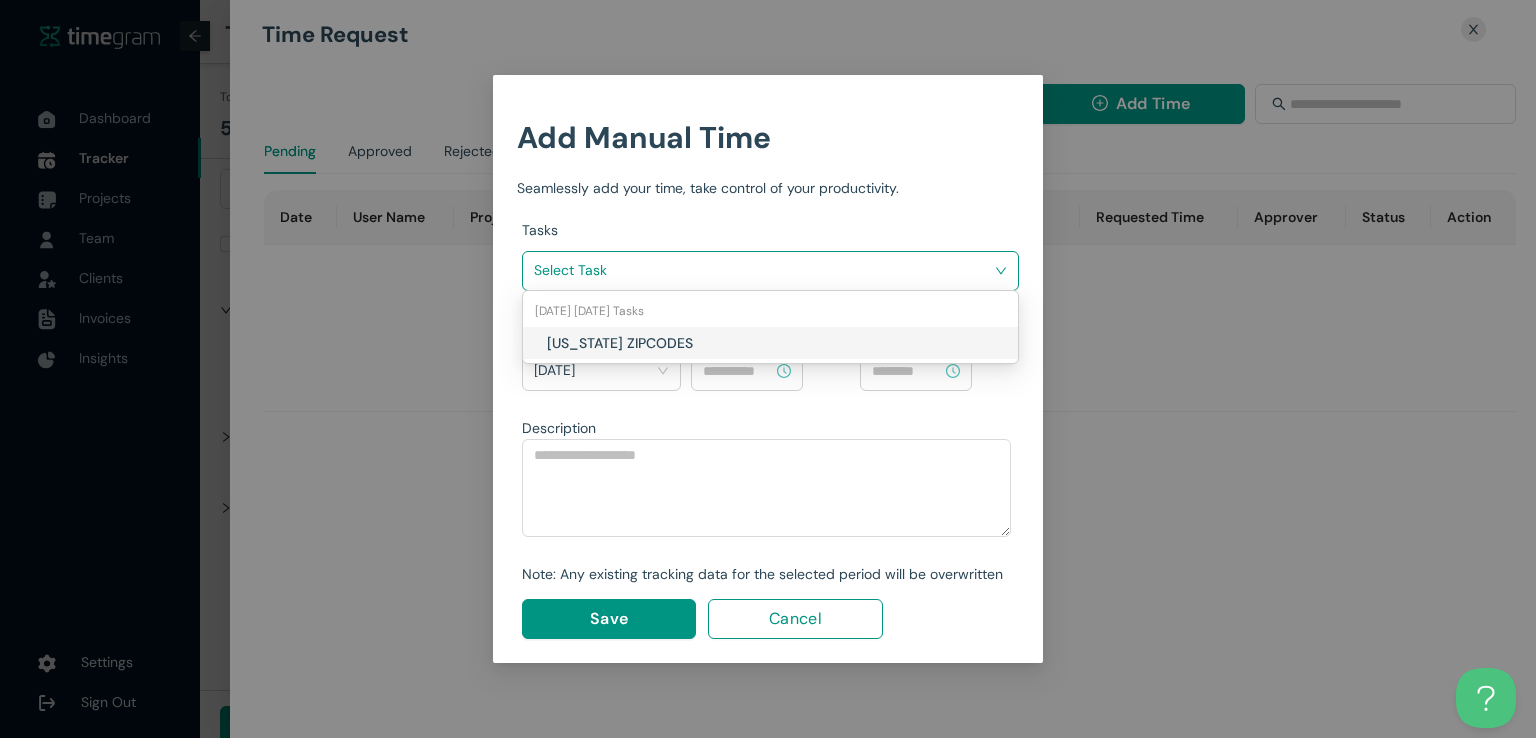 click on "[US_STATE] ZIPCODES" at bounding box center (664, 343) 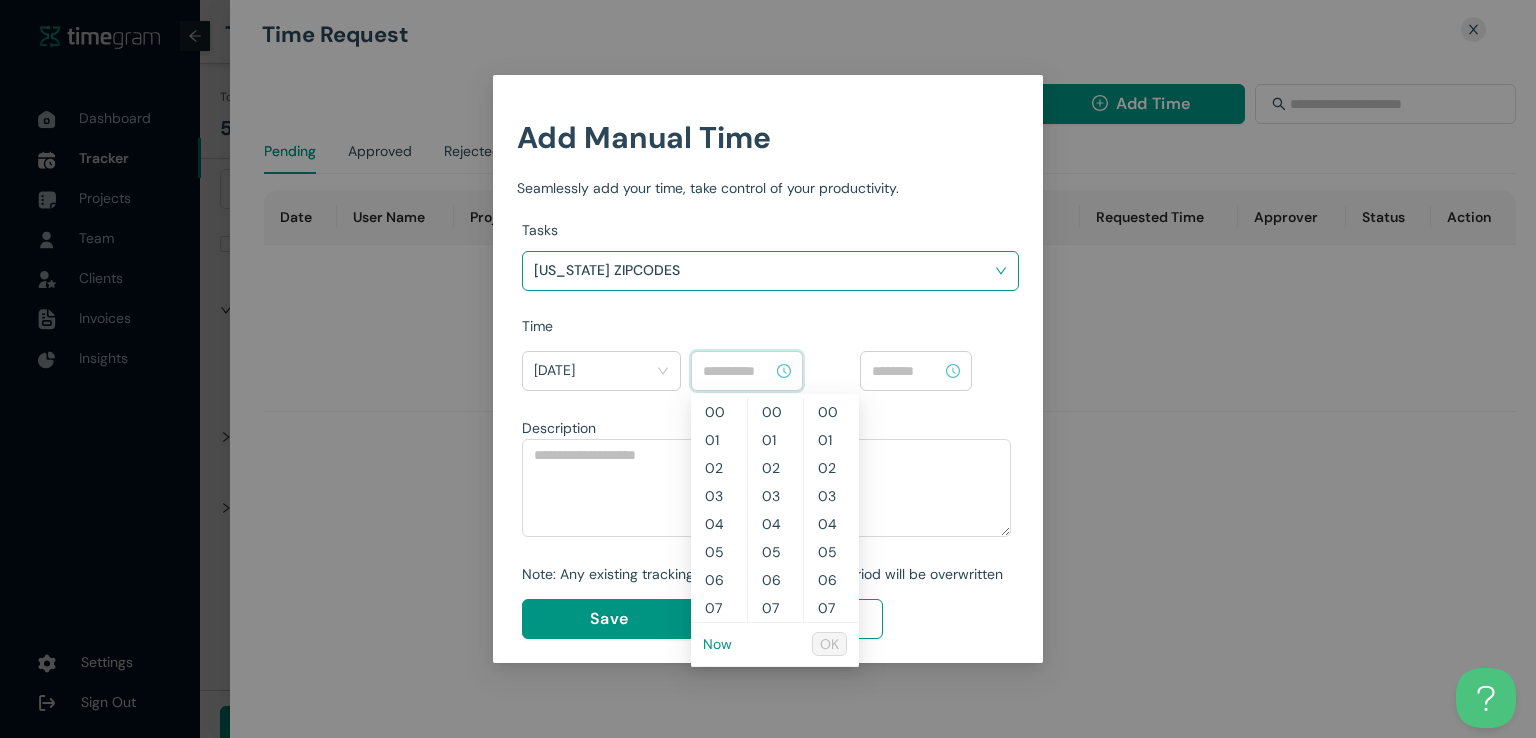 click at bounding box center (738, 371) 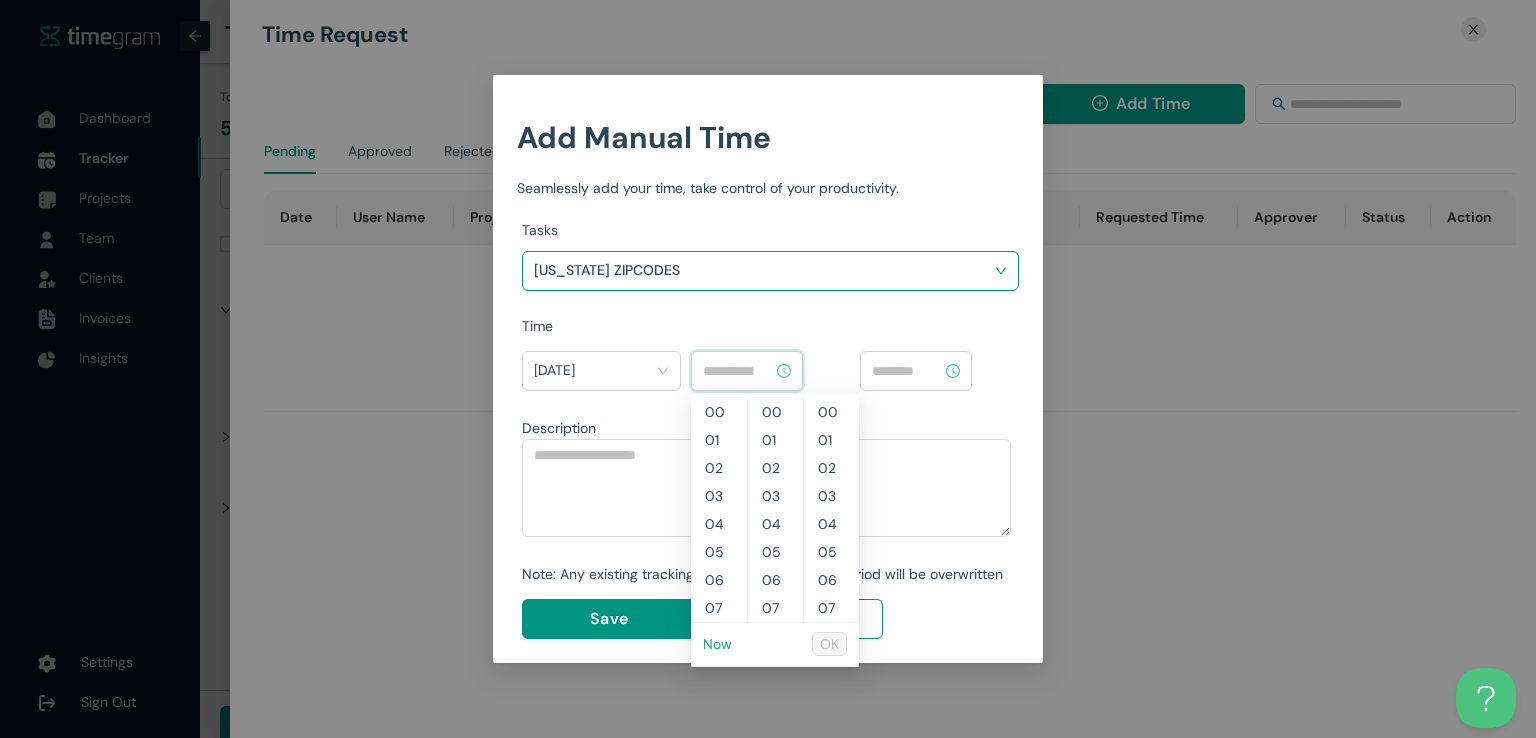 click on "Now" at bounding box center [717, 644] 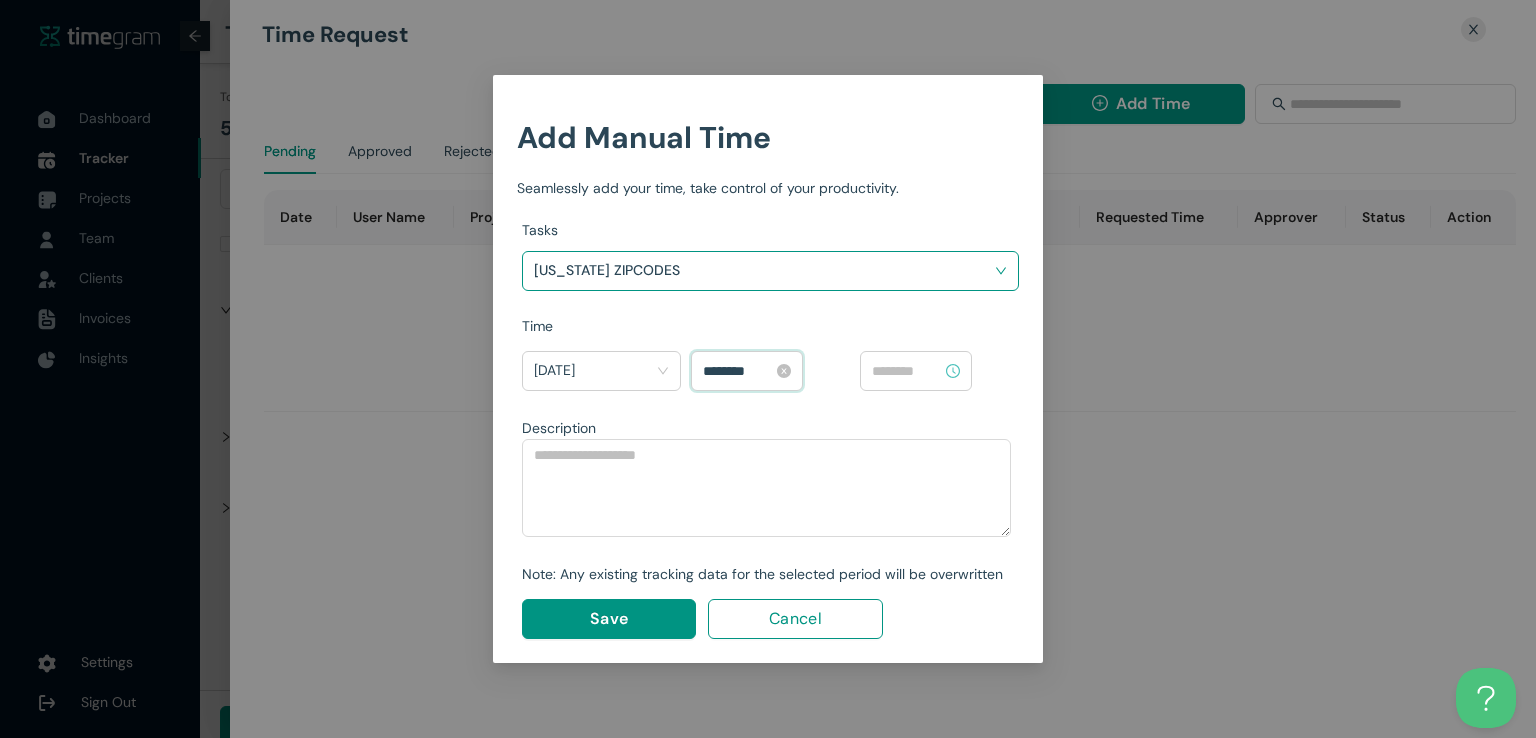 scroll, scrollTop: 560, scrollLeft: 0, axis: vertical 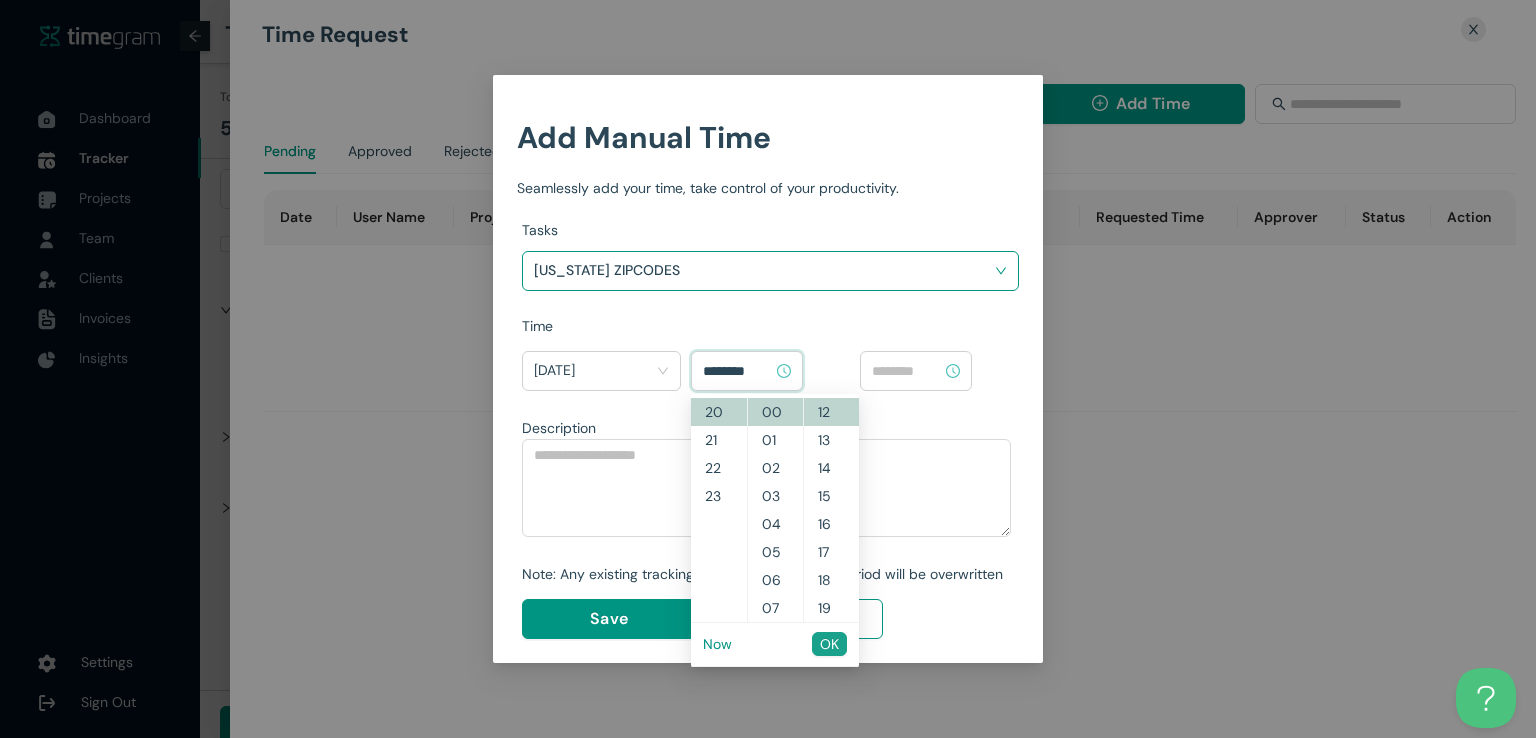 click on "OK" at bounding box center [829, 644] 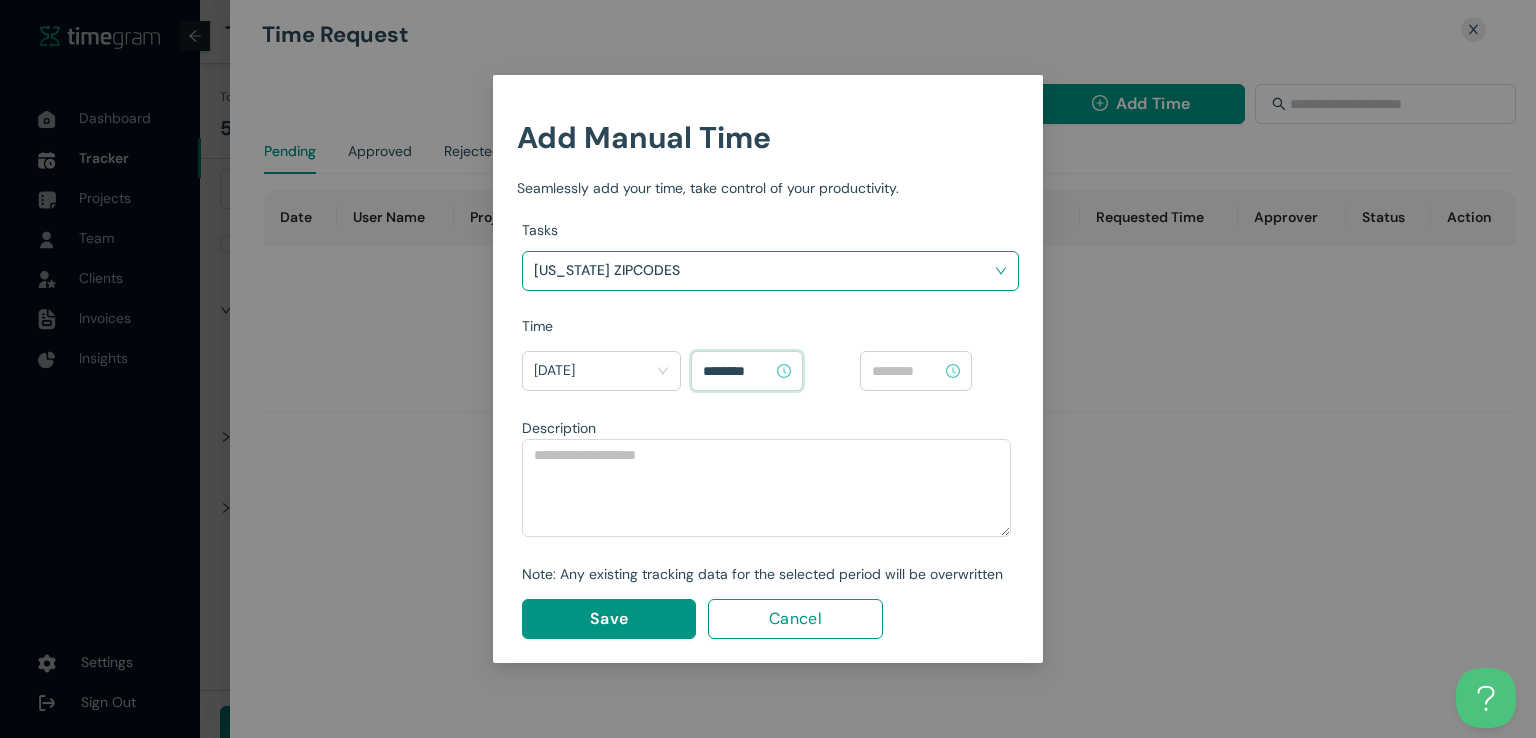 type on "********" 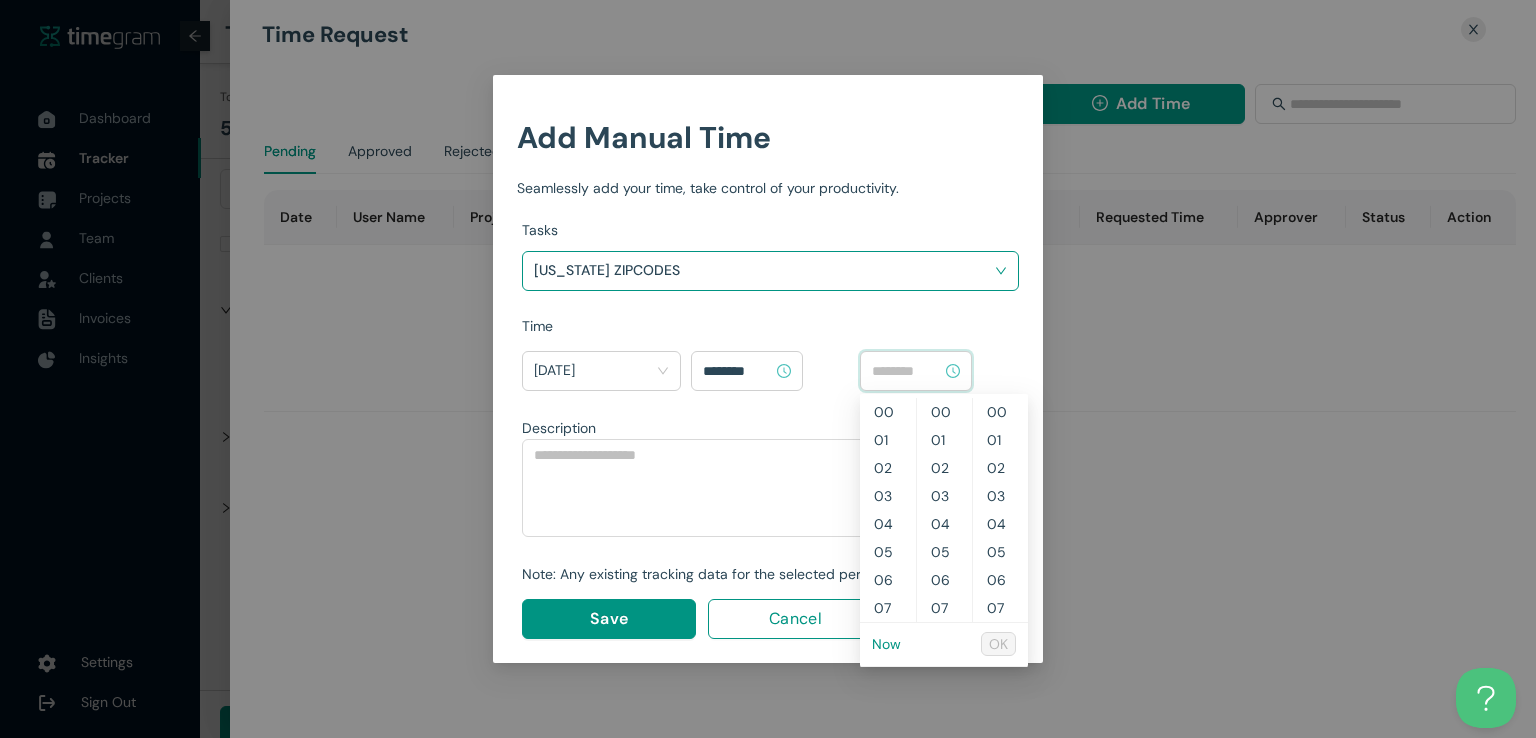 click at bounding box center (907, 371) 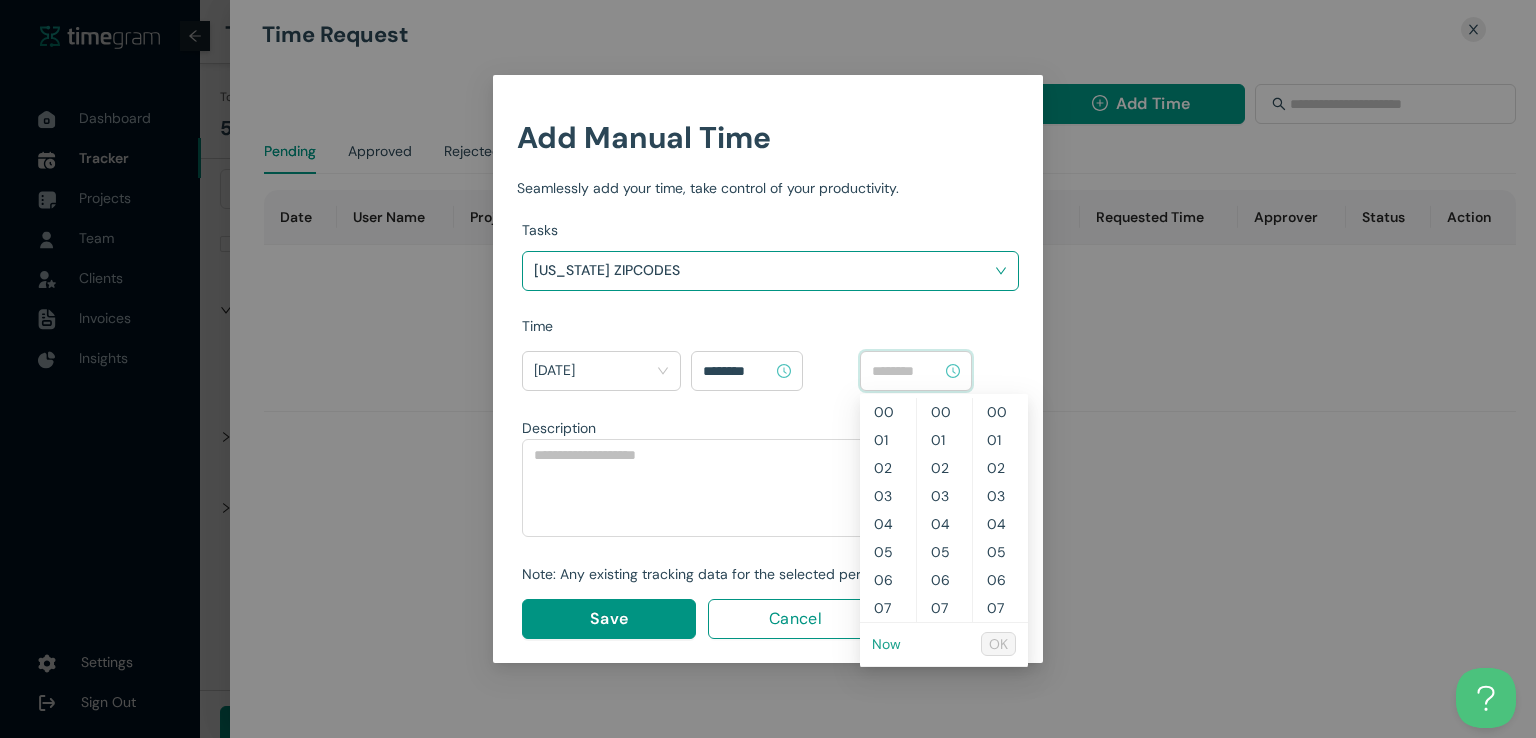 click on "Now" at bounding box center (886, 644) 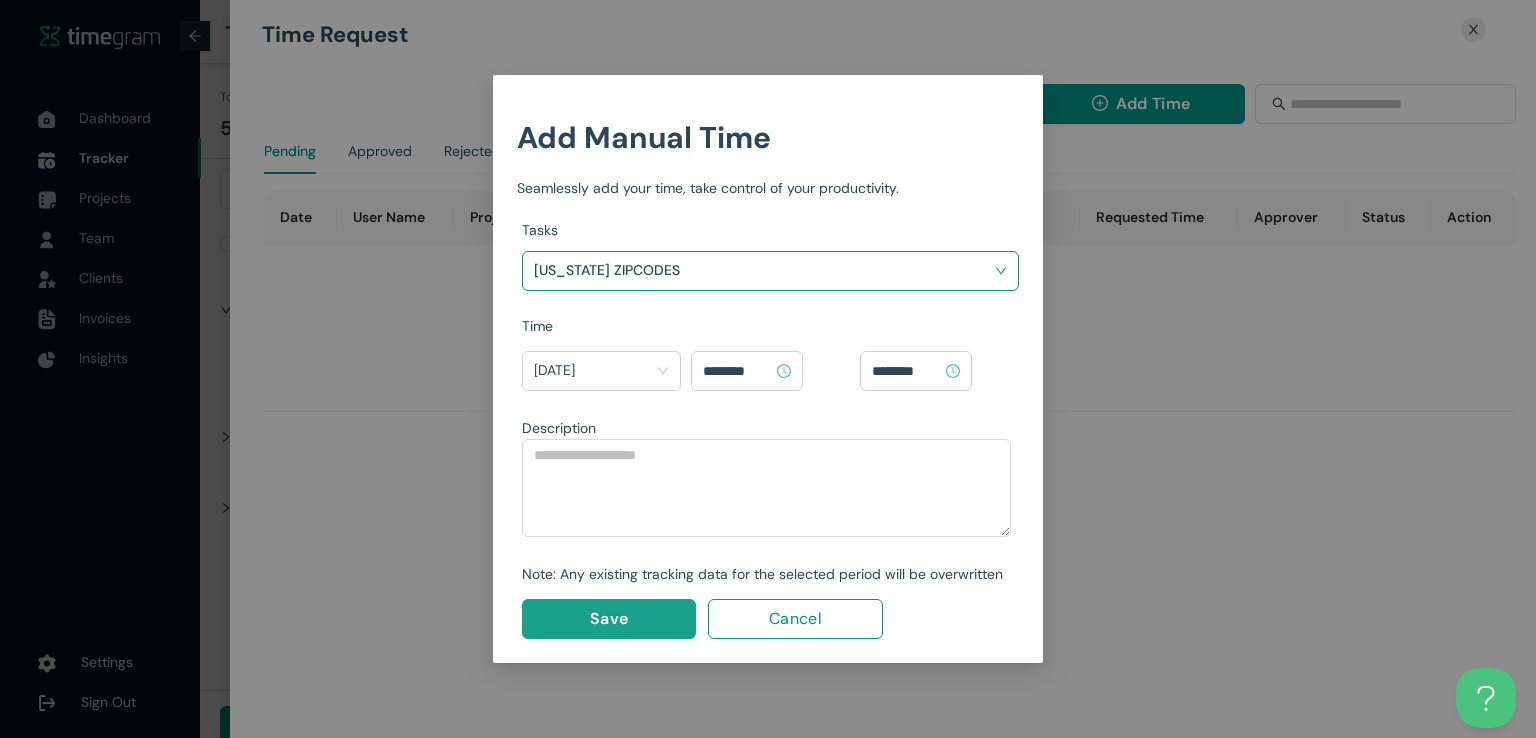 click on "Save" at bounding box center (609, 618) 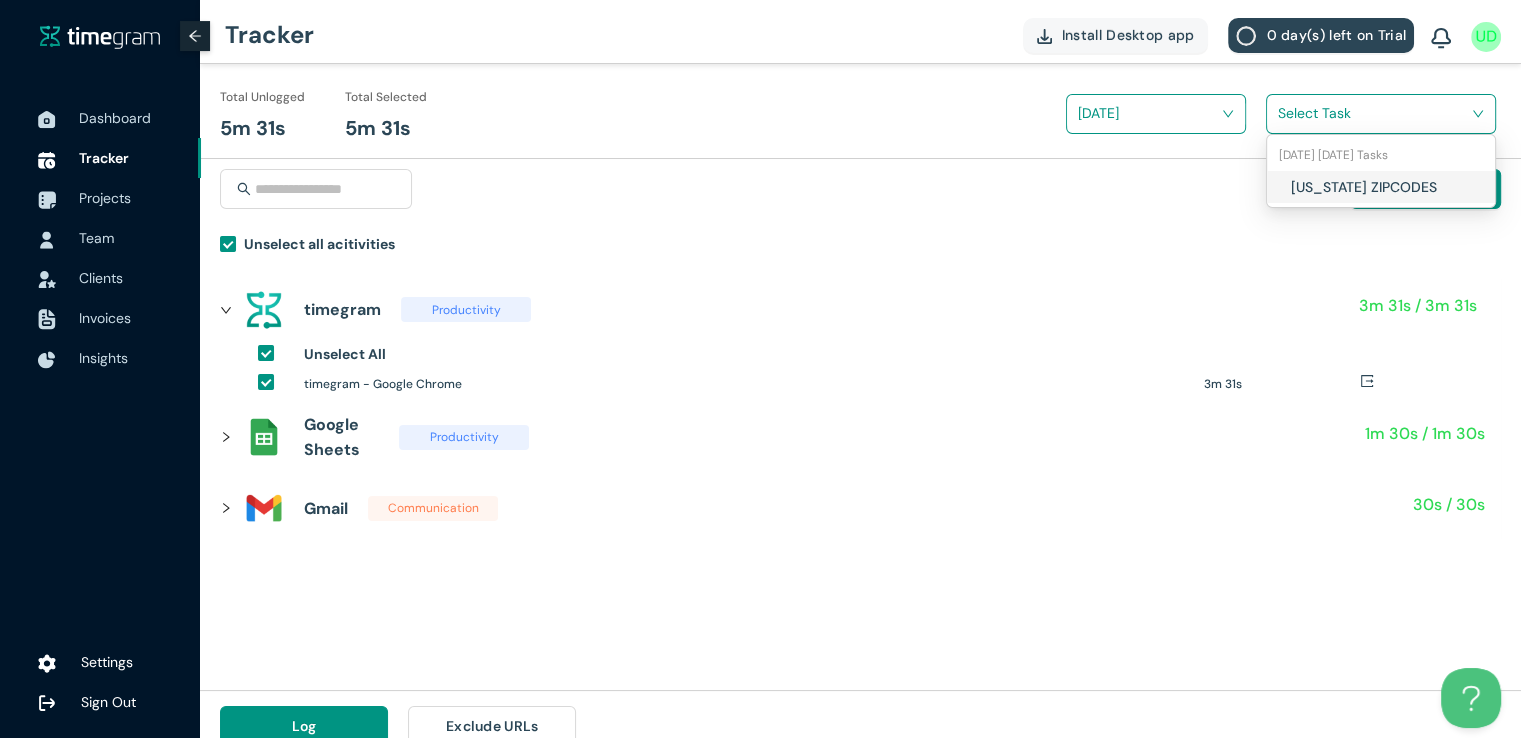 click at bounding box center [1374, 113] 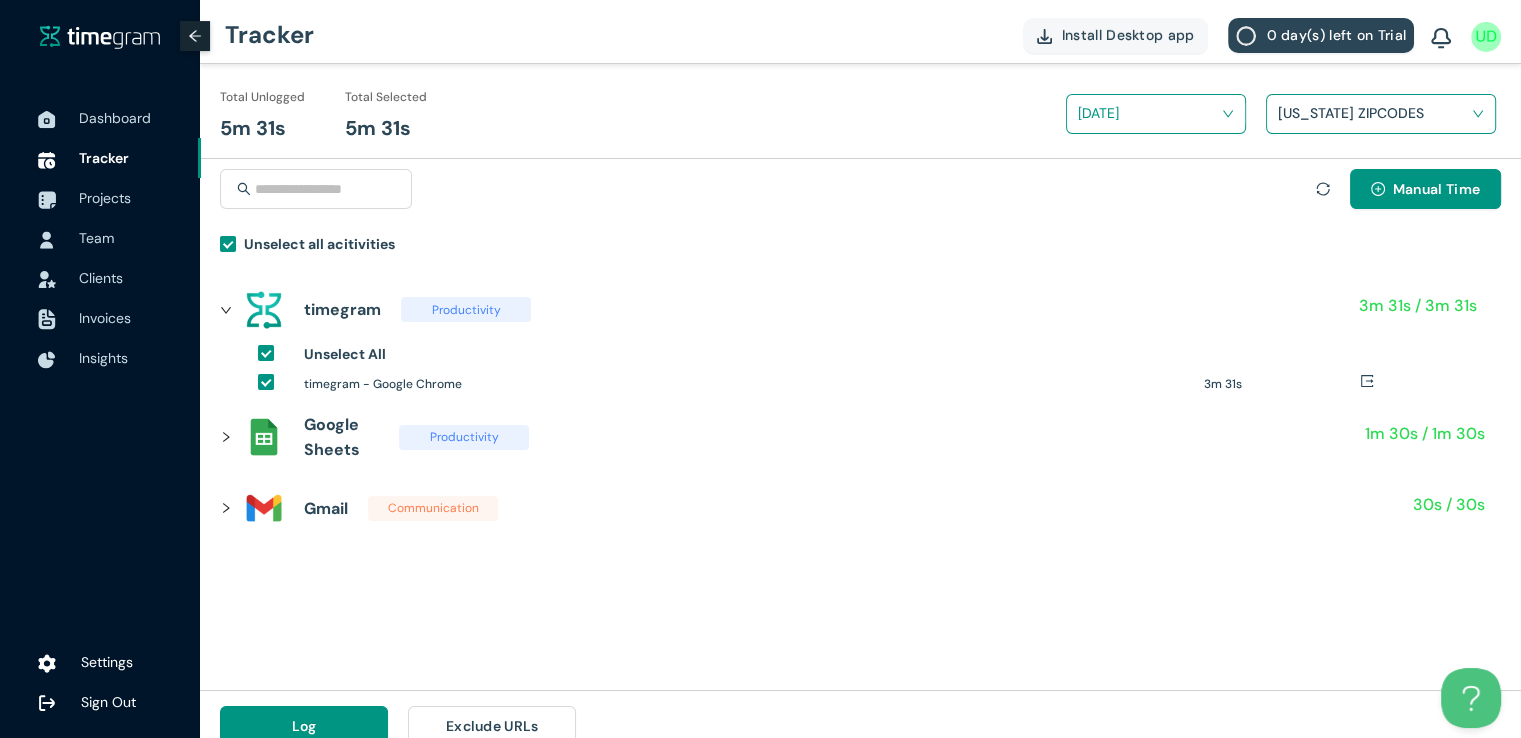 scroll, scrollTop: 23, scrollLeft: 0, axis: vertical 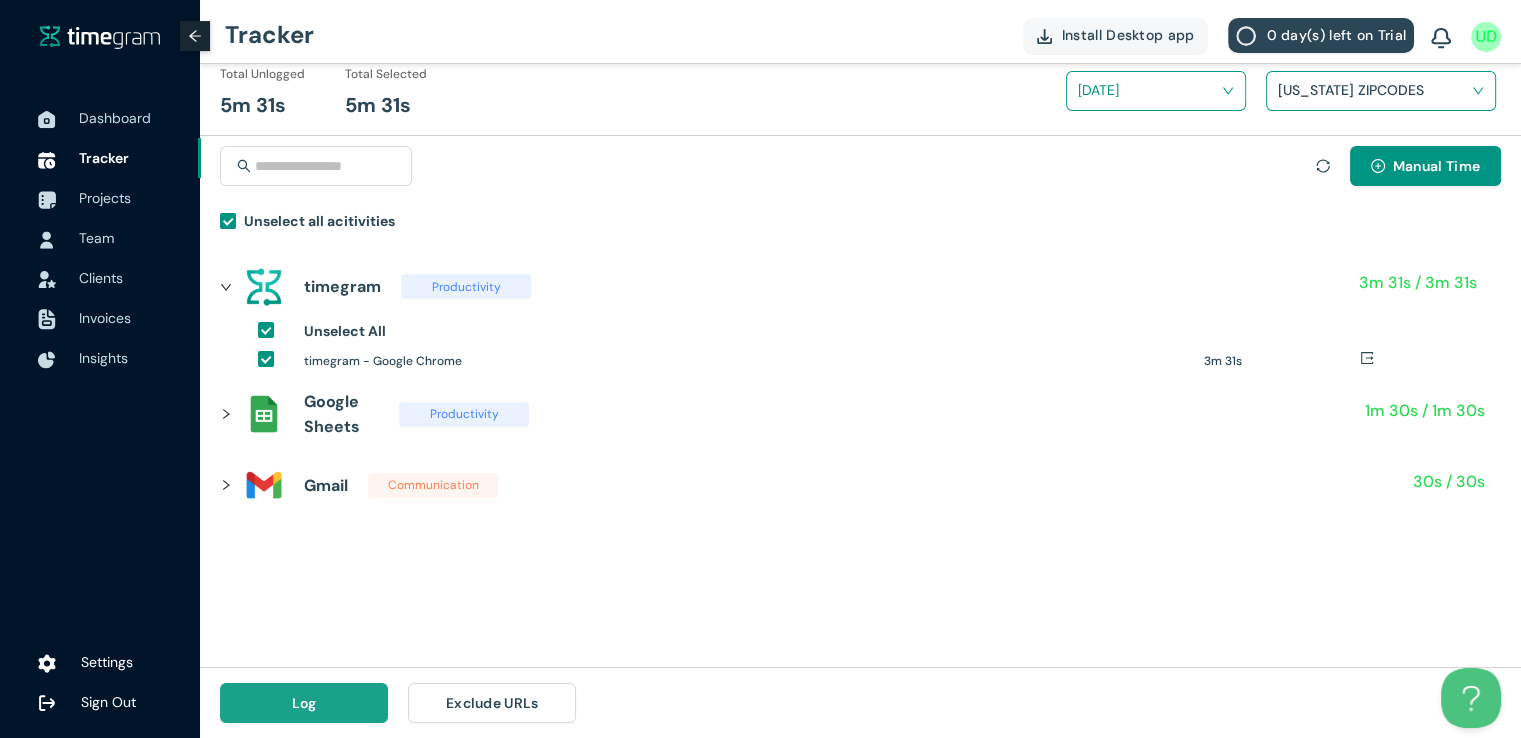 click on "Log" at bounding box center (304, 703) 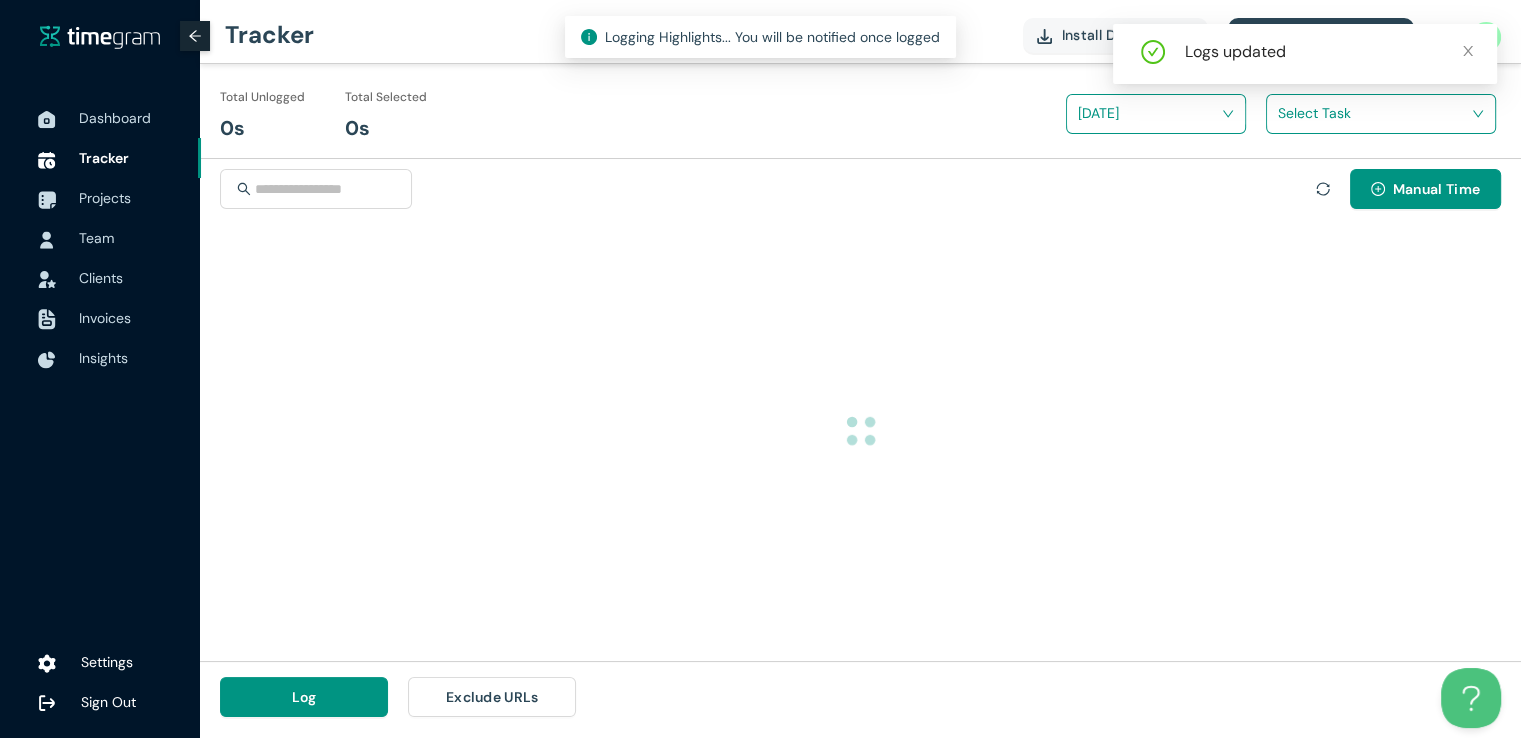scroll, scrollTop: 0, scrollLeft: 0, axis: both 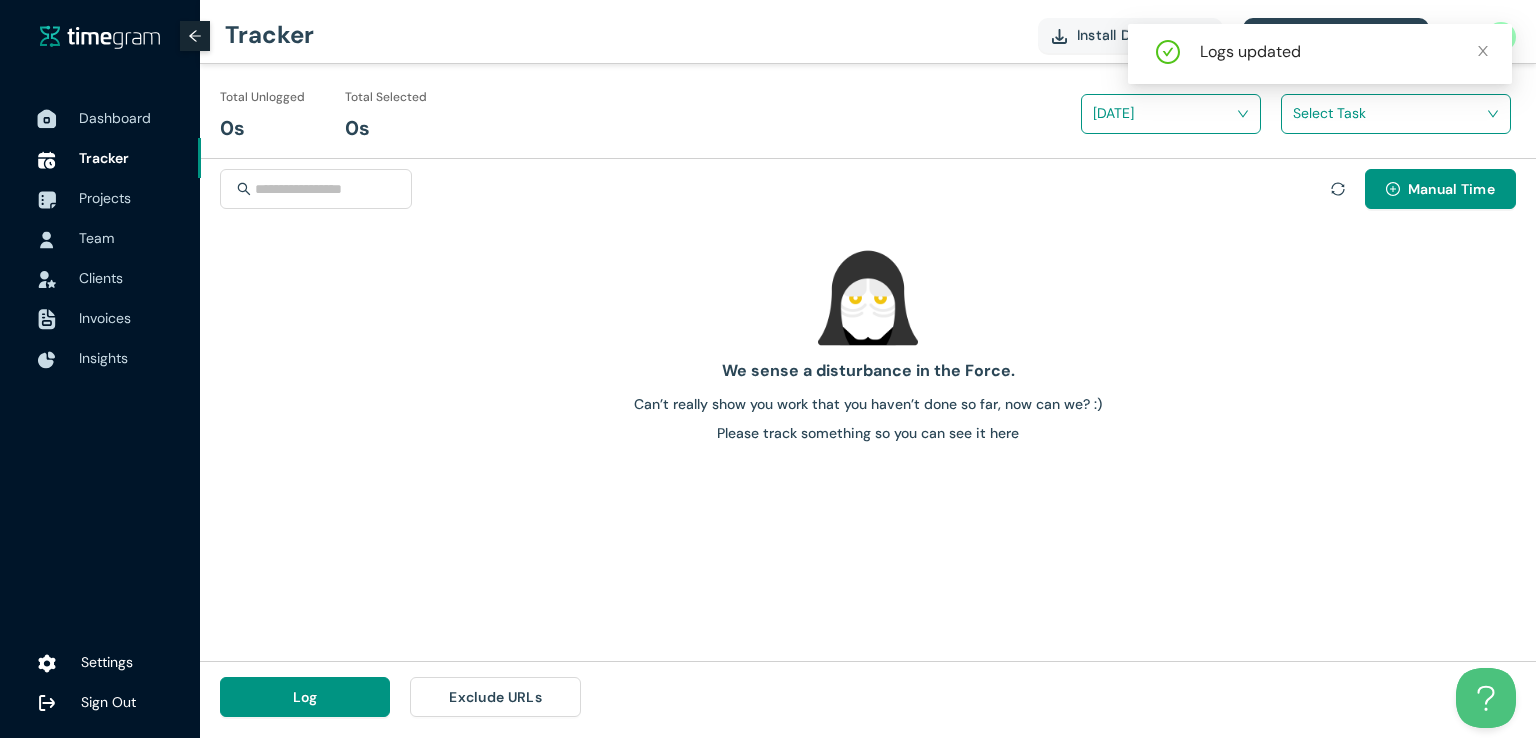 click on "Dashboard" at bounding box center [115, 118] 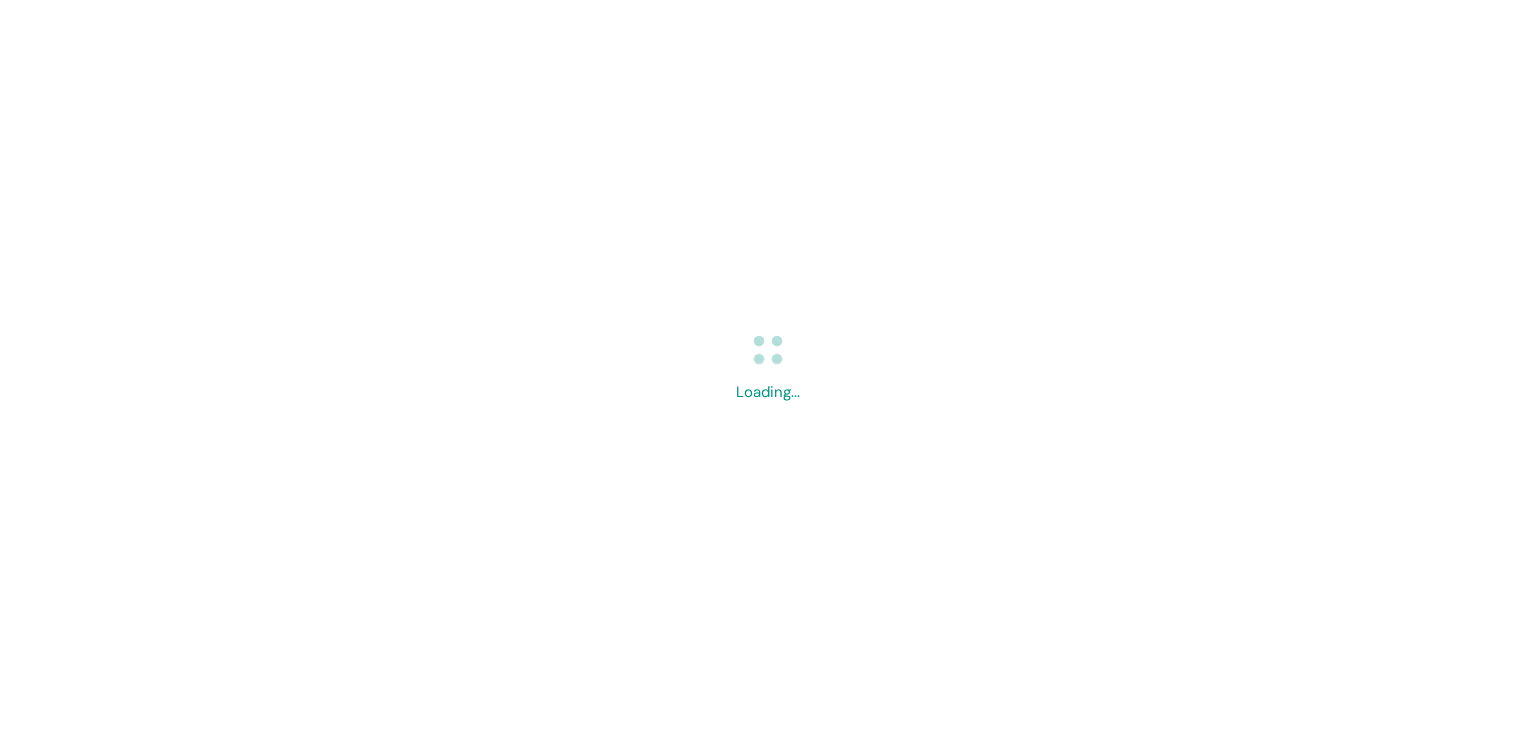scroll, scrollTop: 0, scrollLeft: 0, axis: both 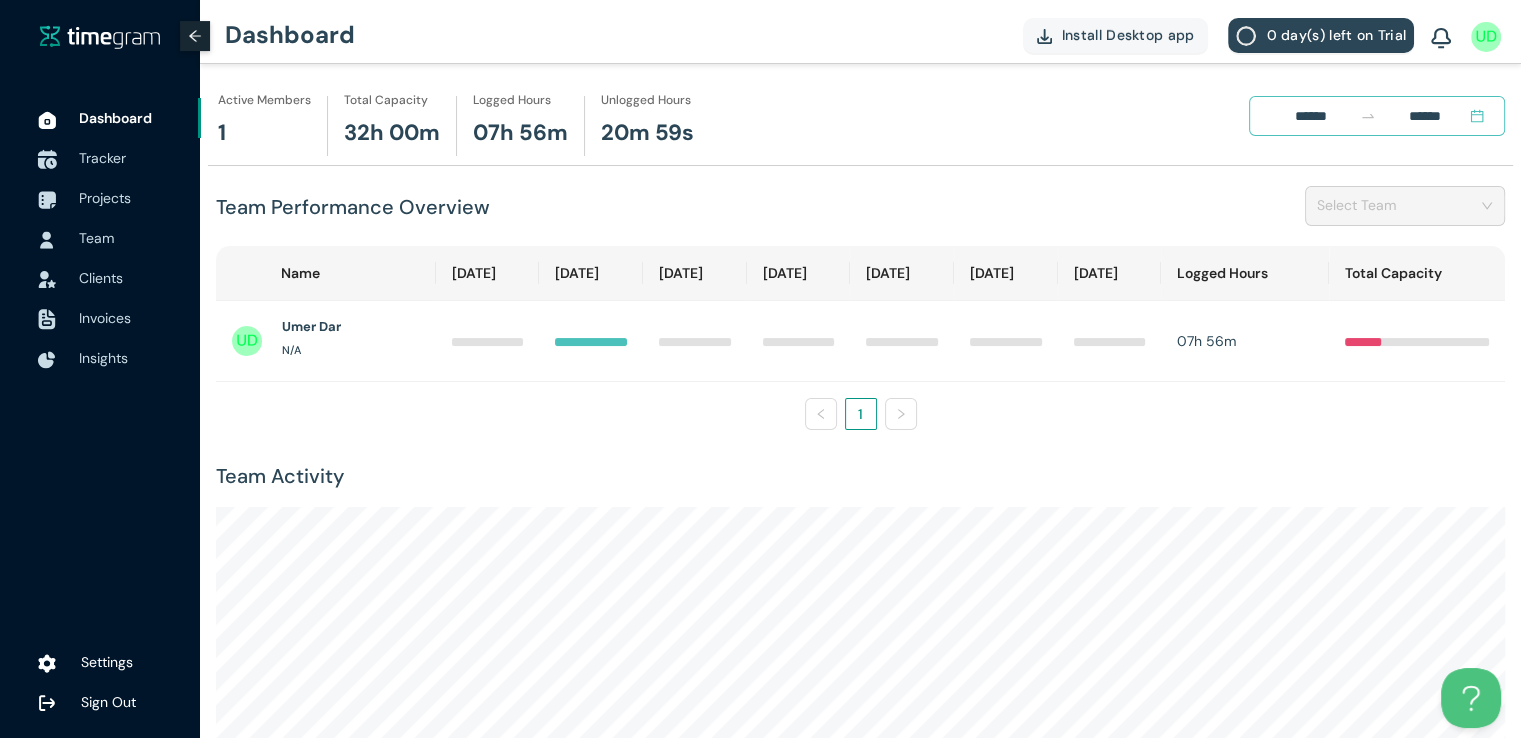 click on "Tracker" at bounding box center (102, 158) 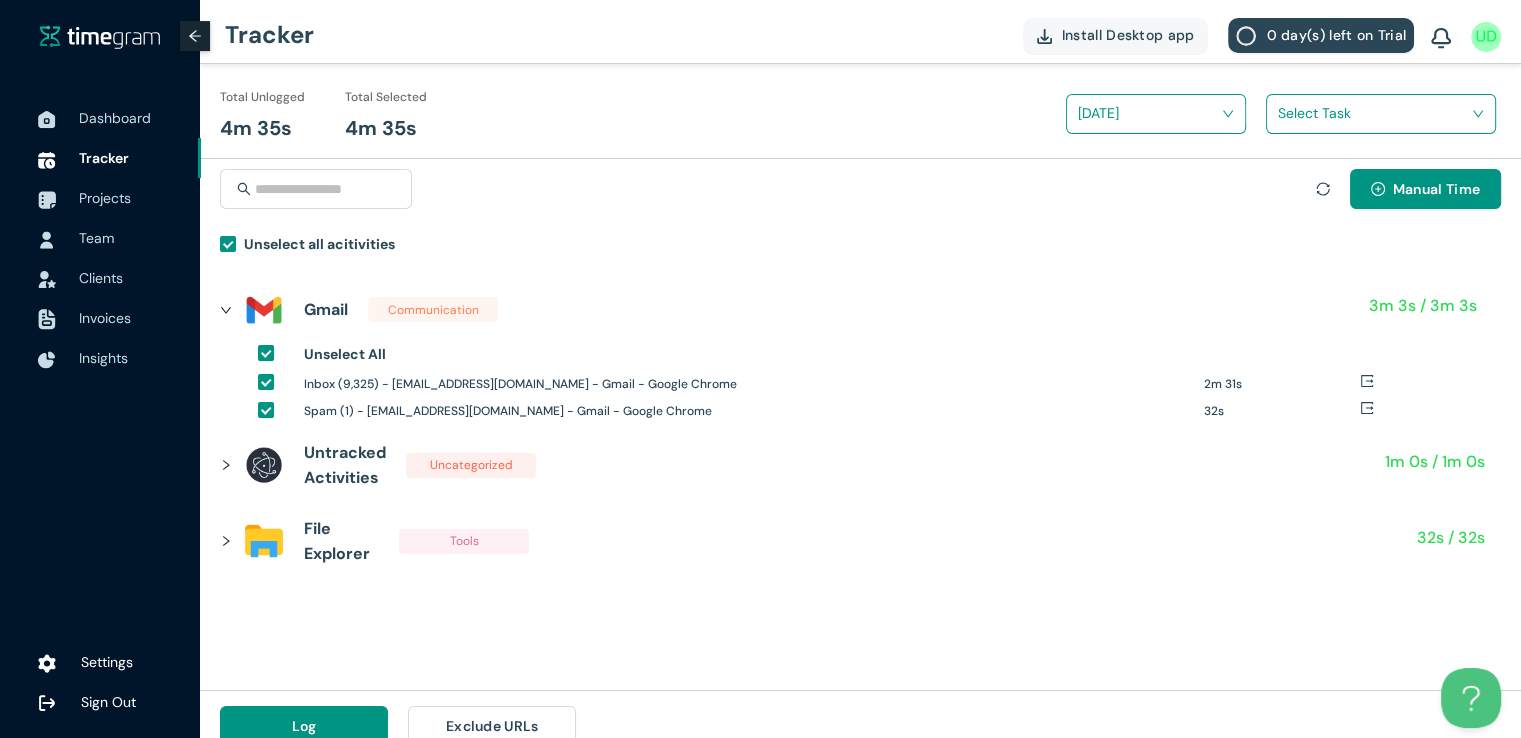 click at bounding box center [1374, 113] 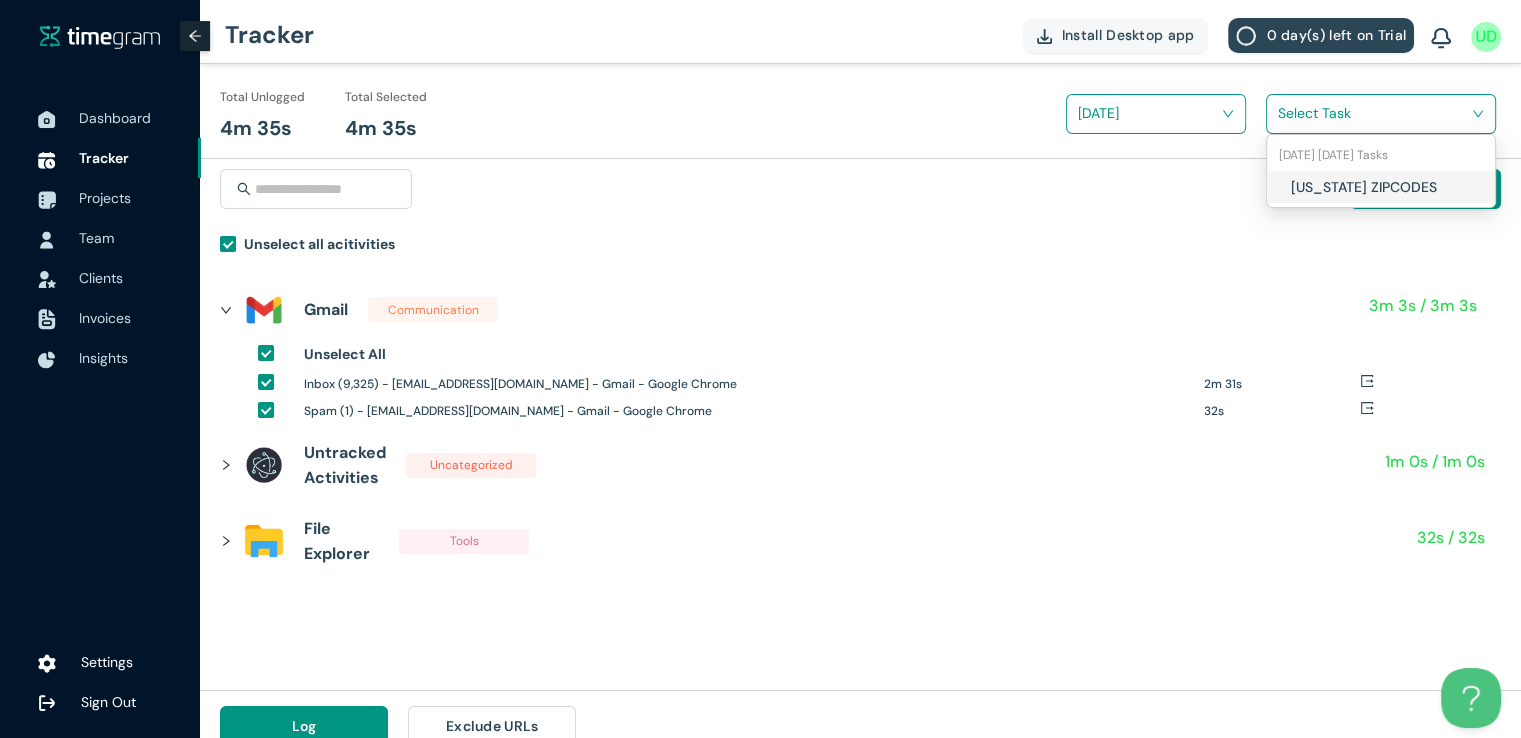 click on "[US_STATE] ZIPCODES" at bounding box center [1381, 187] 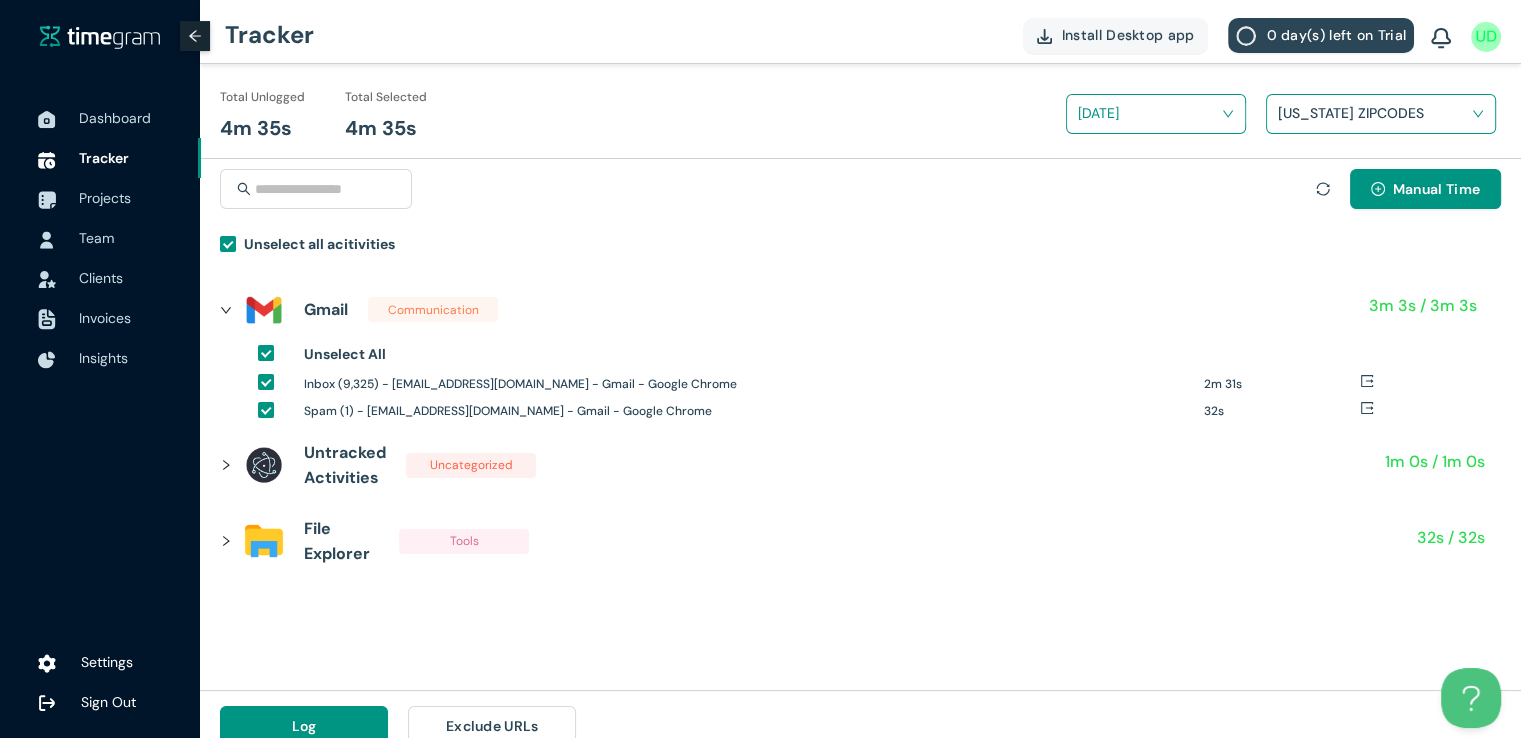 scroll, scrollTop: 23, scrollLeft: 0, axis: vertical 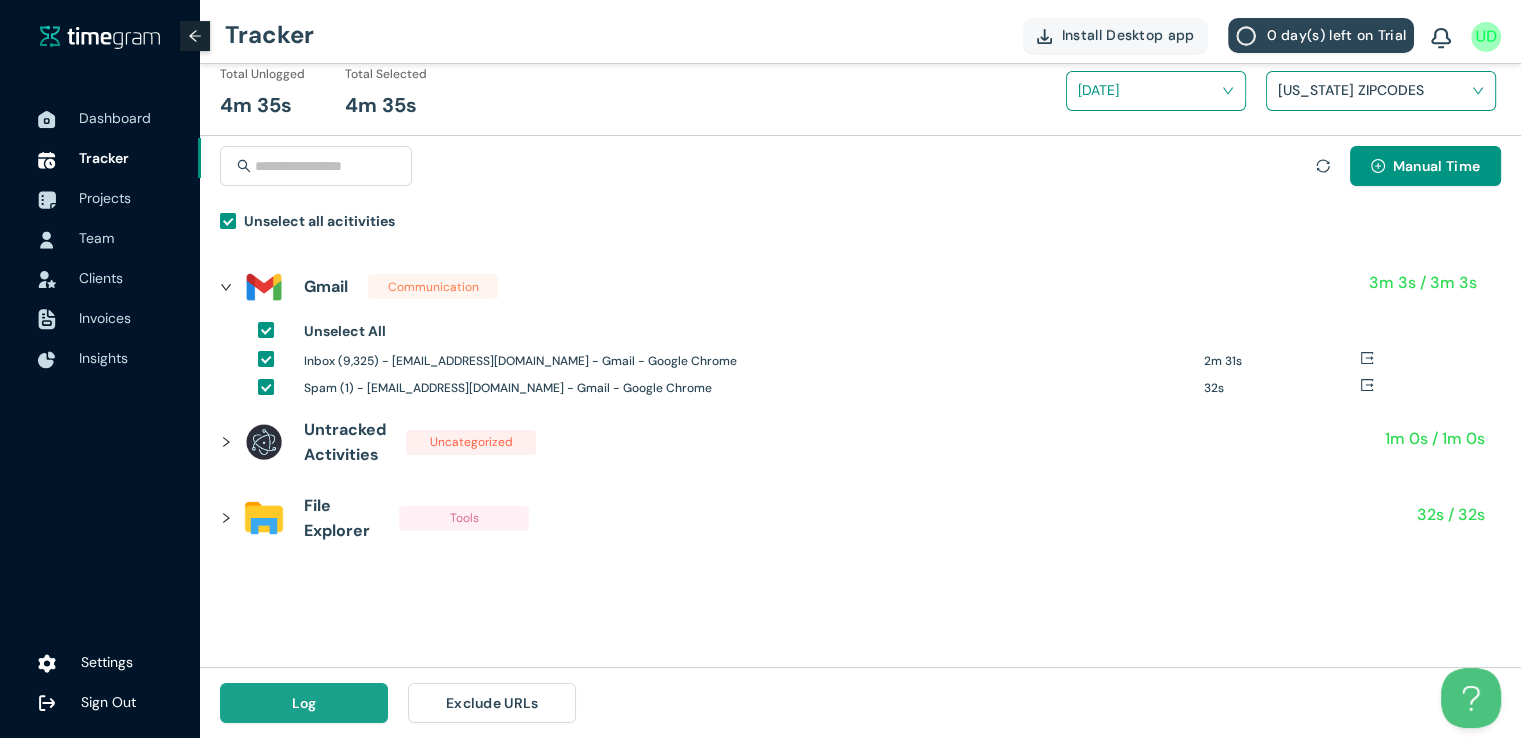 click on "Log" at bounding box center [304, 703] 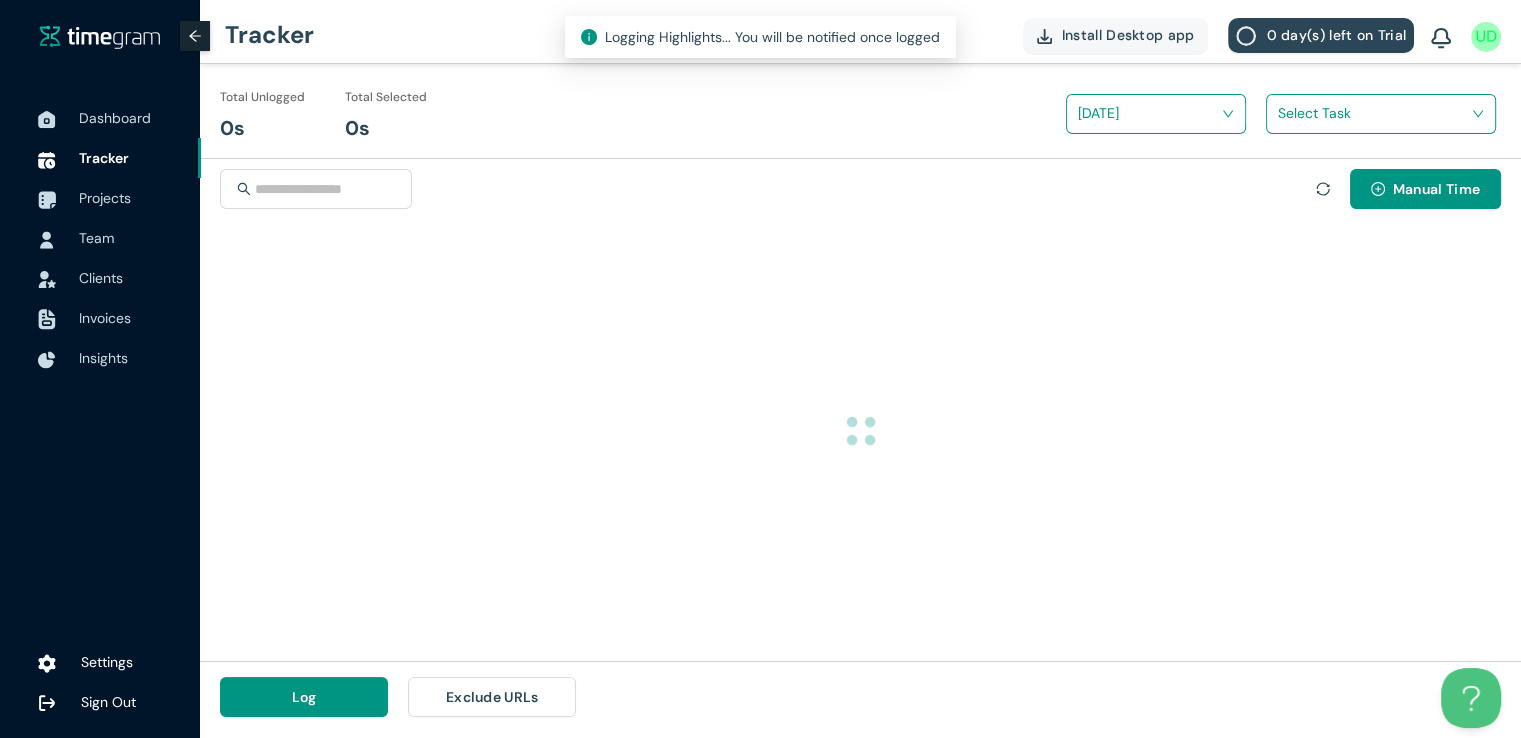 scroll, scrollTop: 0, scrollLeft: 0, axis: both 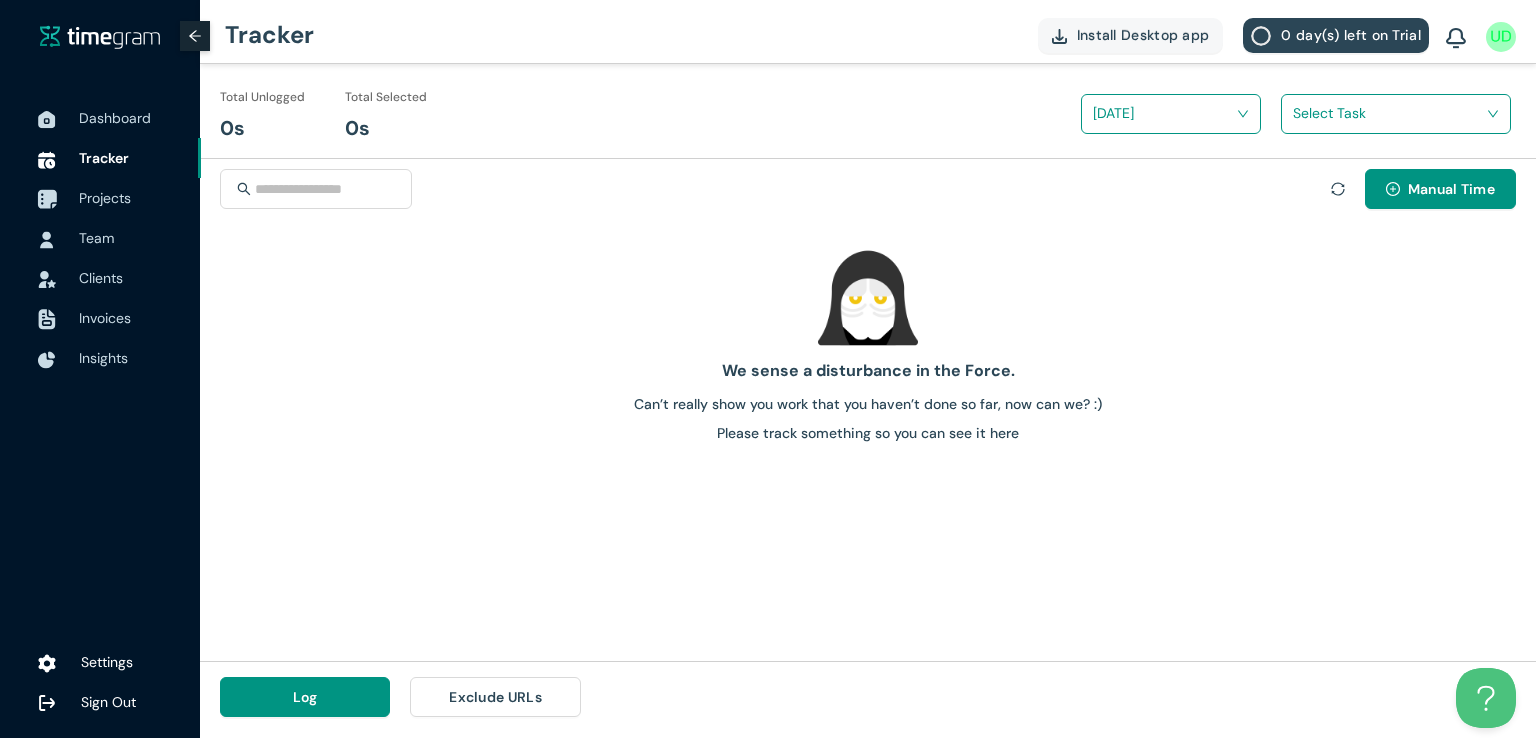 click on "Projects" at bounding box center [105, 198] 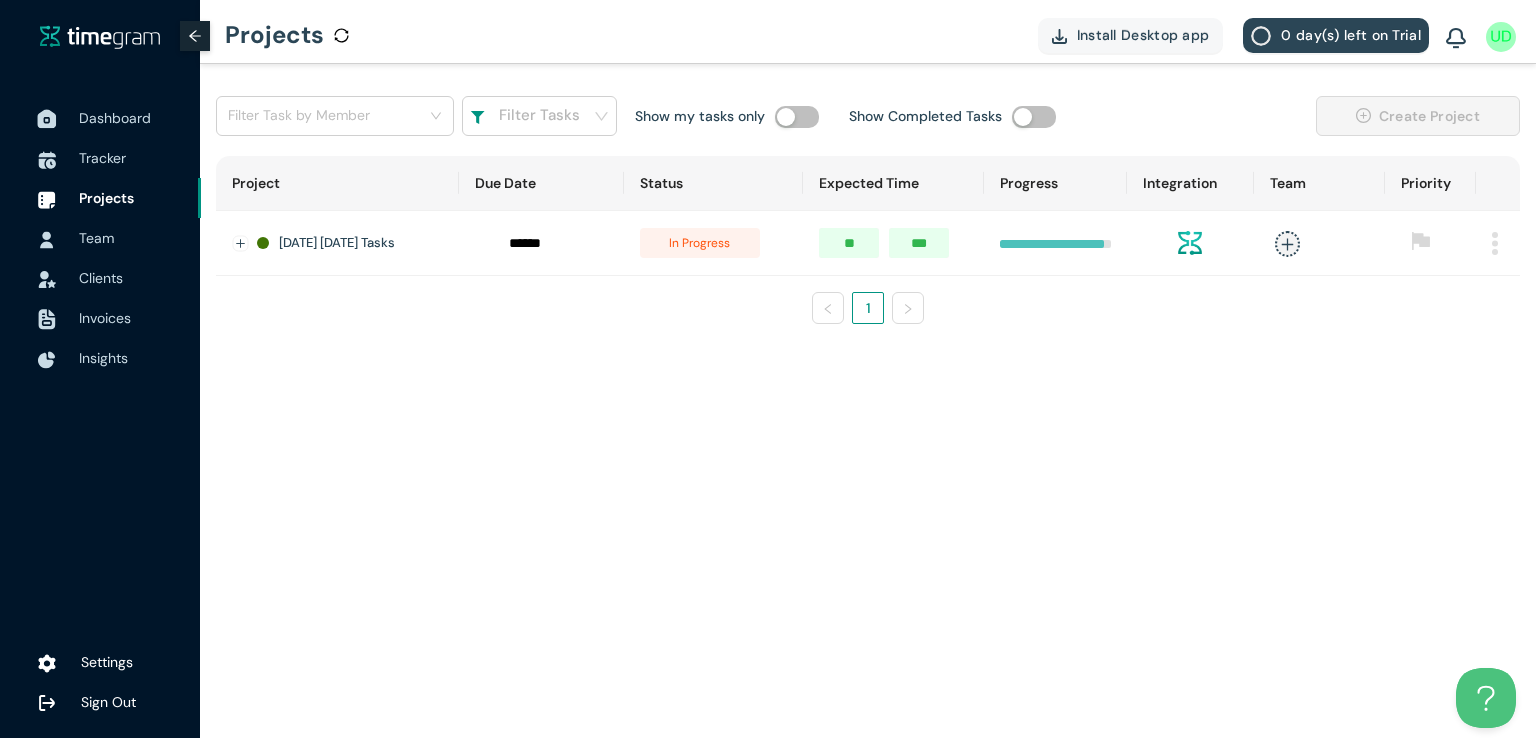 click on "Dashboard" at bounding box center [115, 118] 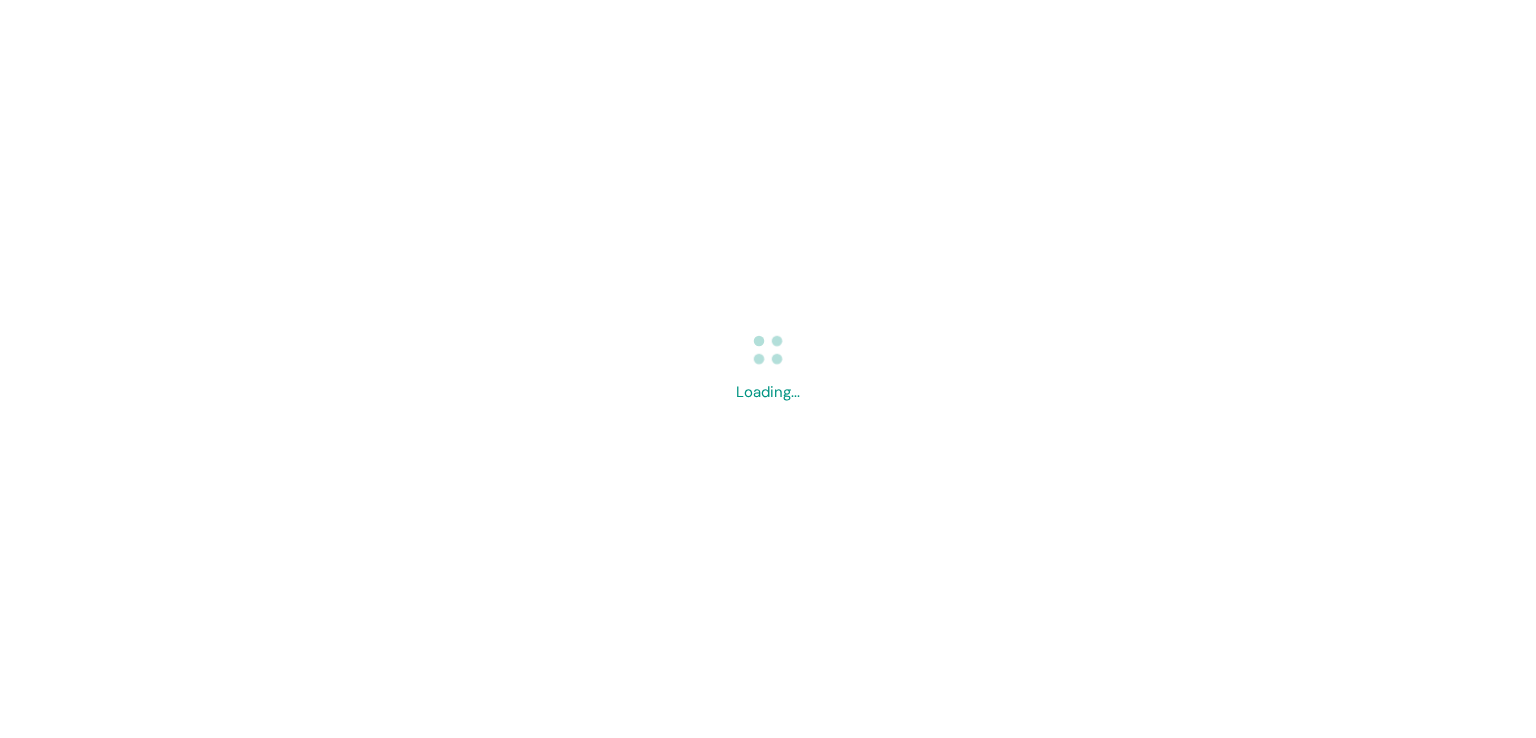 scroll, scrollTop: 0, scrollLeft: 0, axis: both 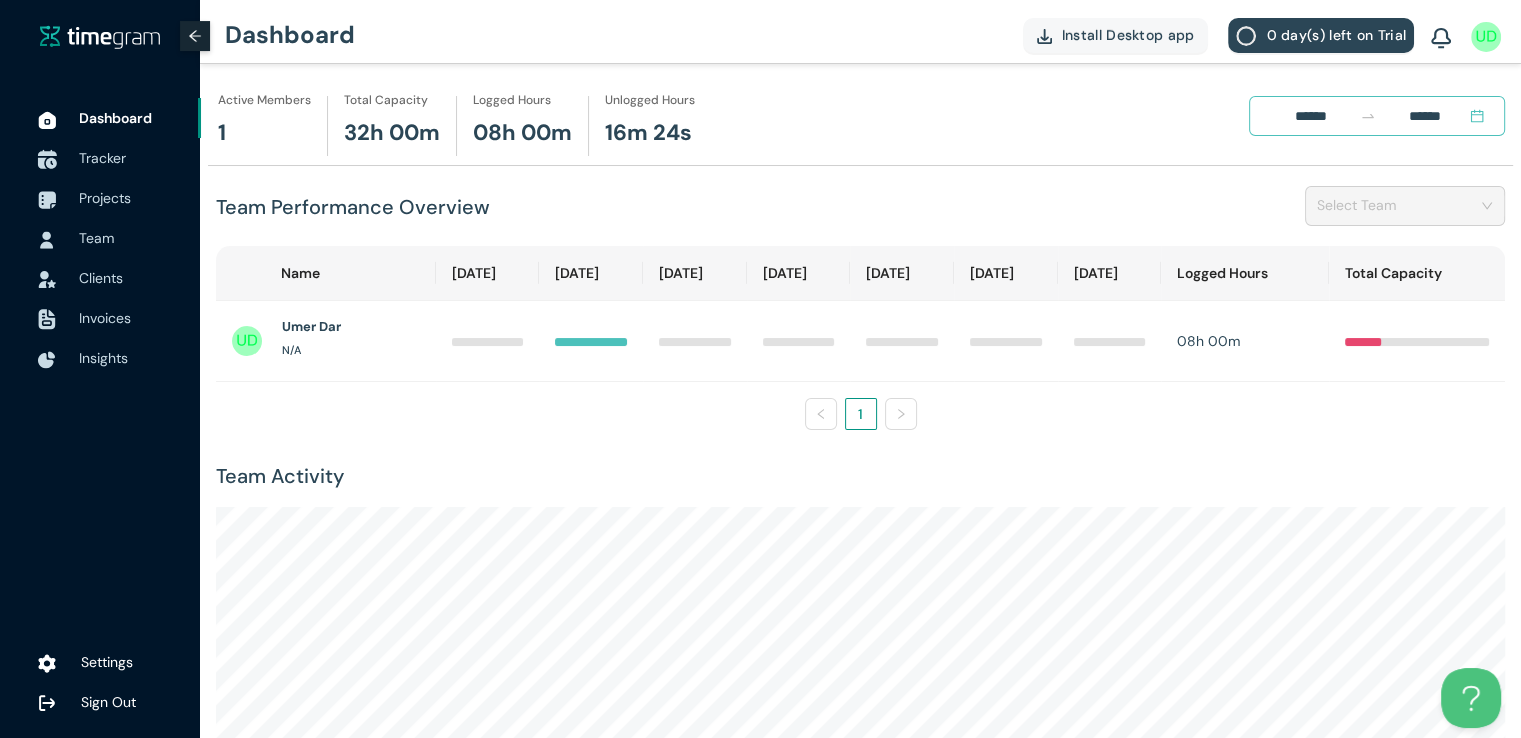 click on "Tracker" at bounding box center [102, 158] 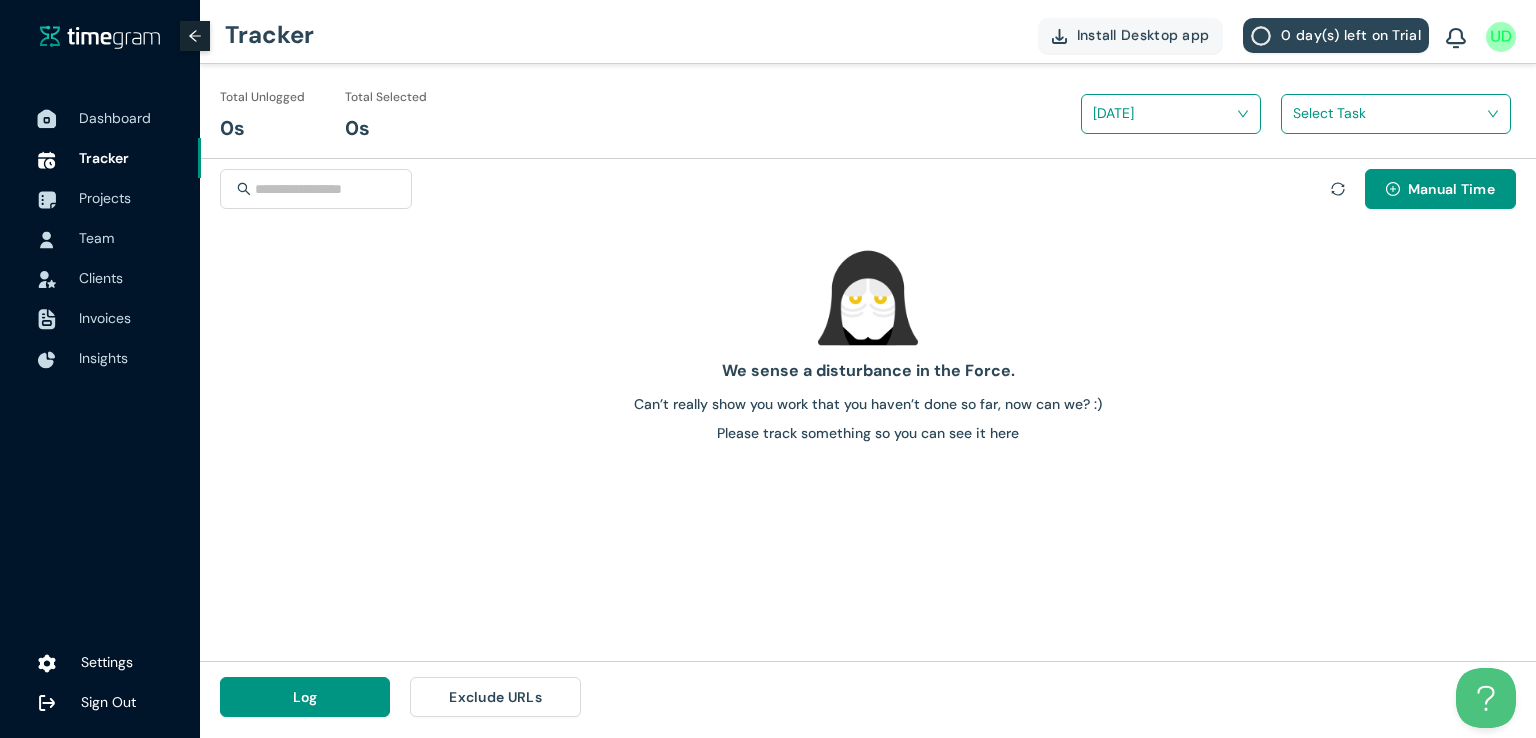 click on "Dashboard" at bounding box center (132, 118) 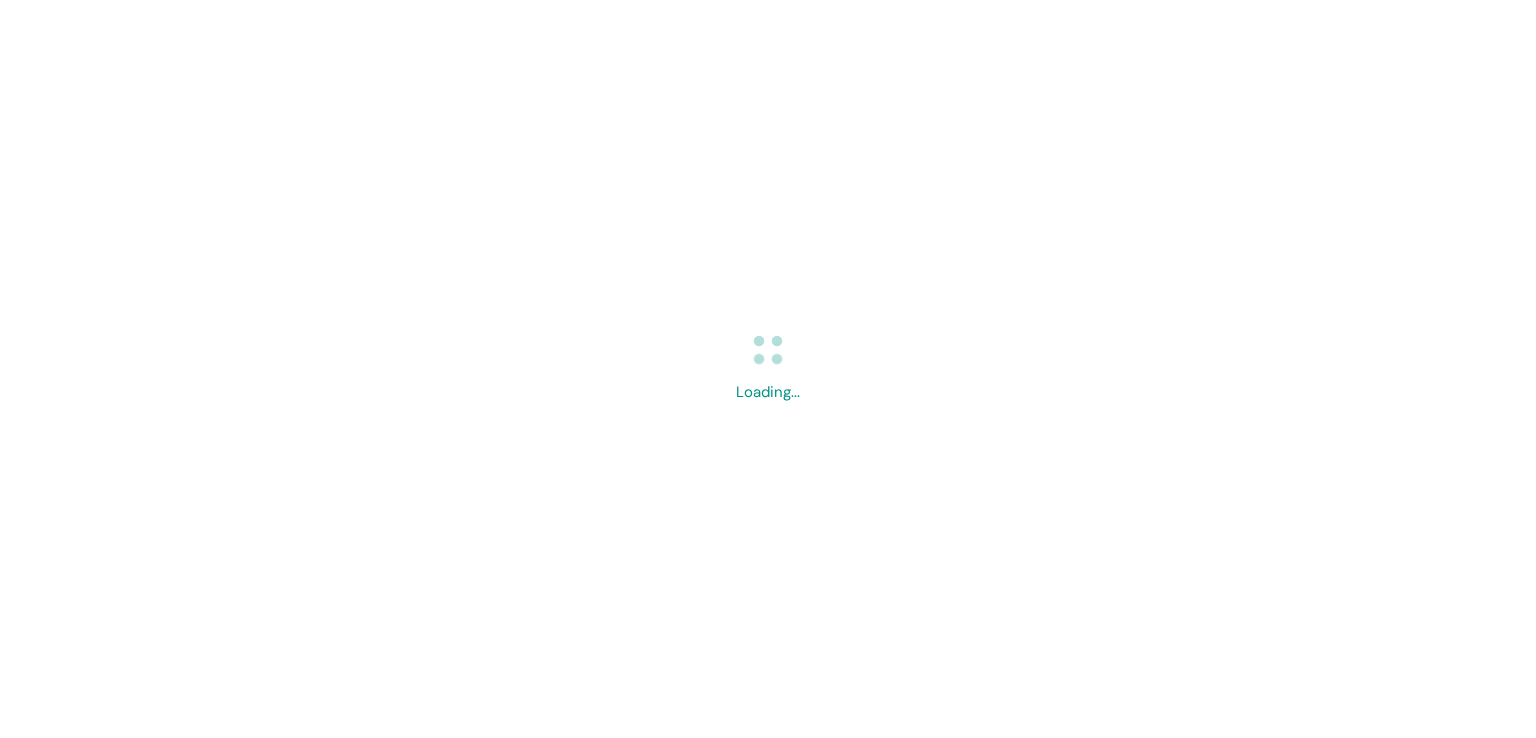 scroll, scrollTop: 0, scrollLeft: 0, axis: both 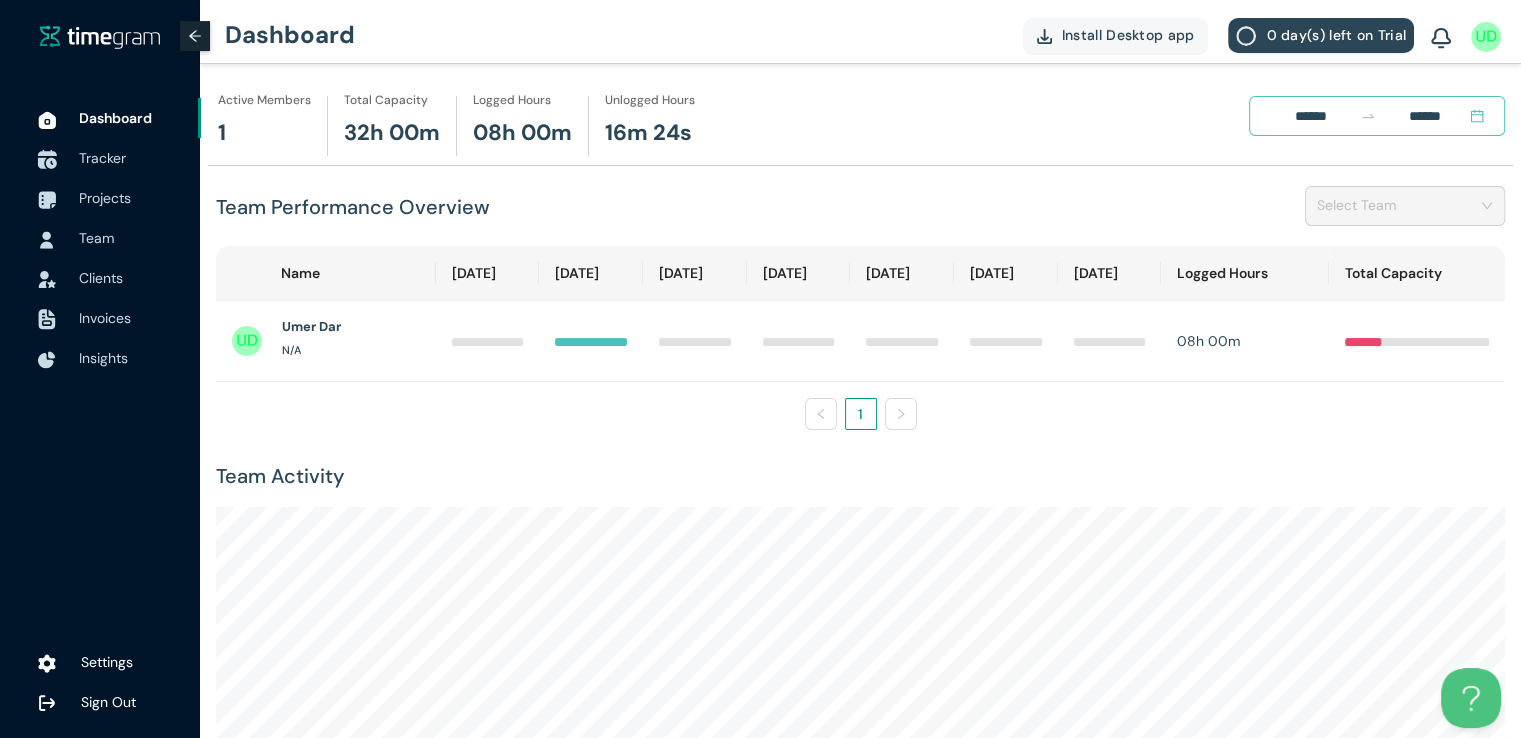 click on "Tracker" at bounding box center (102, 158) 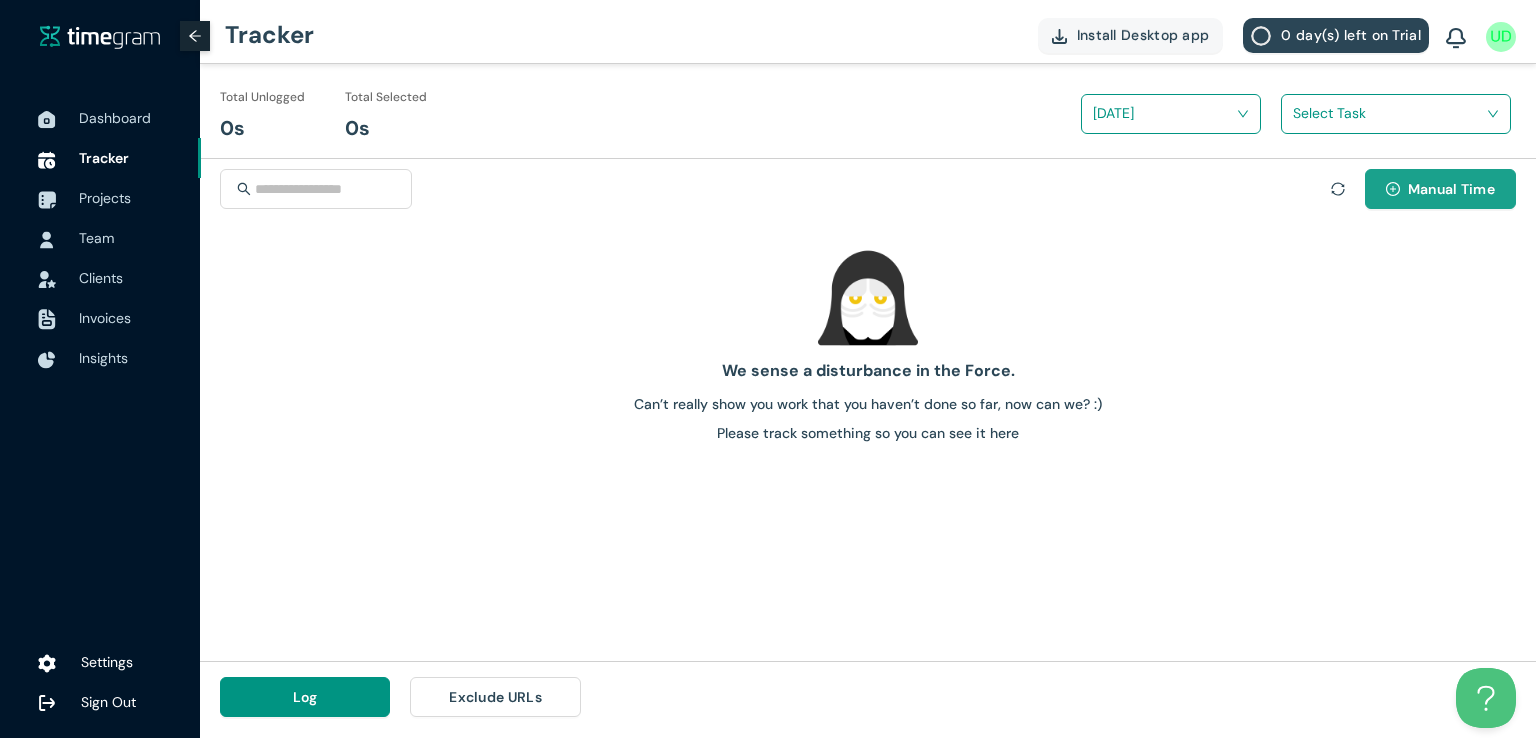 click on "Manual Time" at bounding box center (1440, 189) 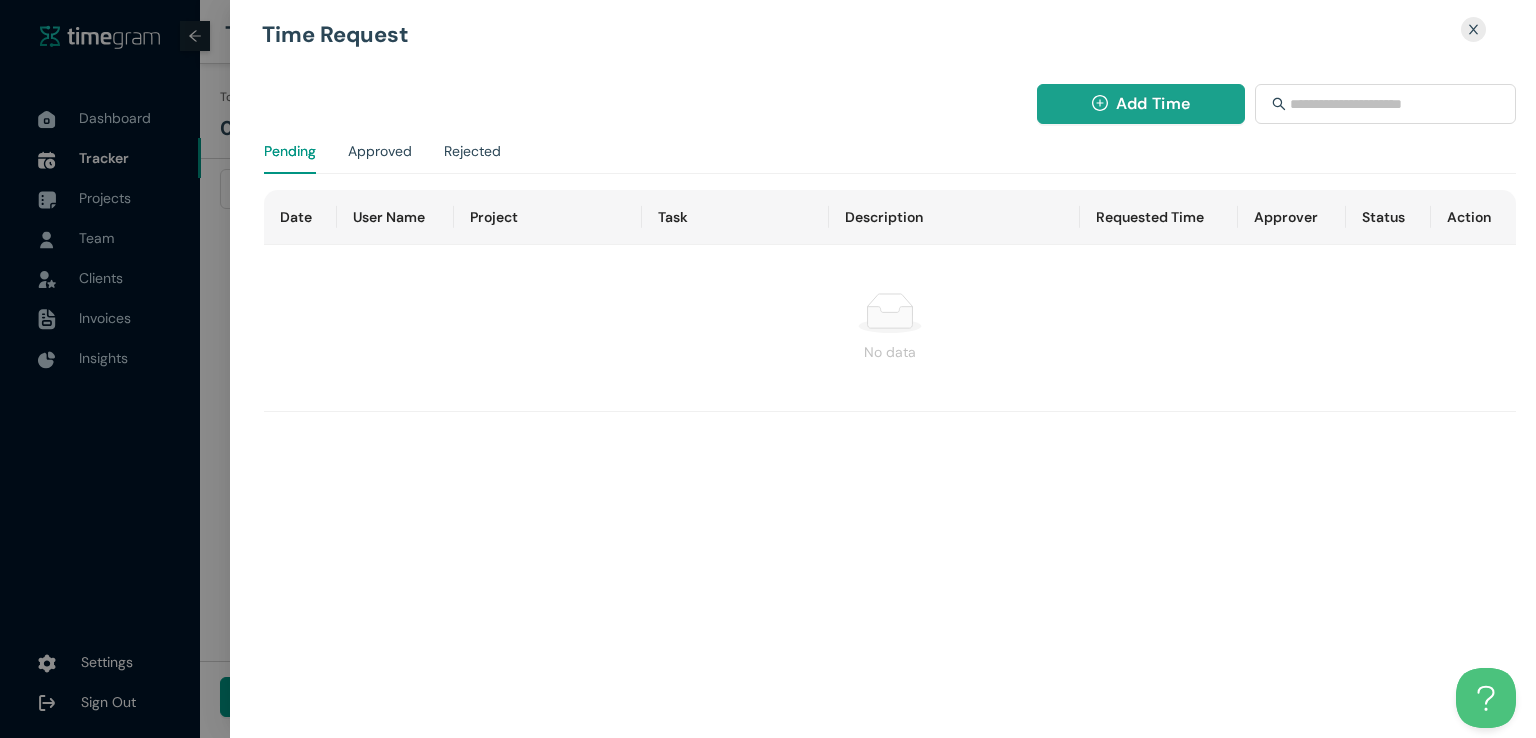 click 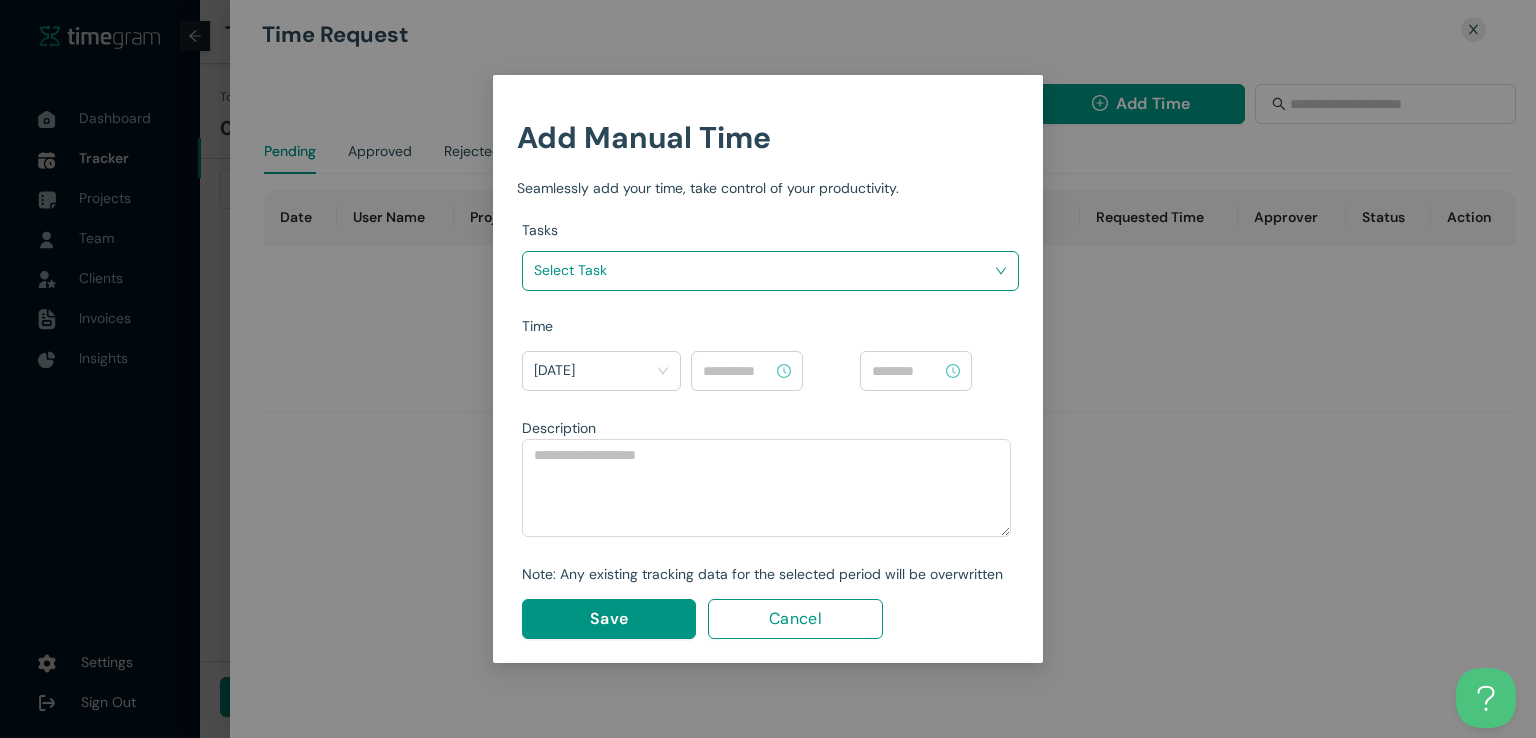 click at bounding box center (763, 270) 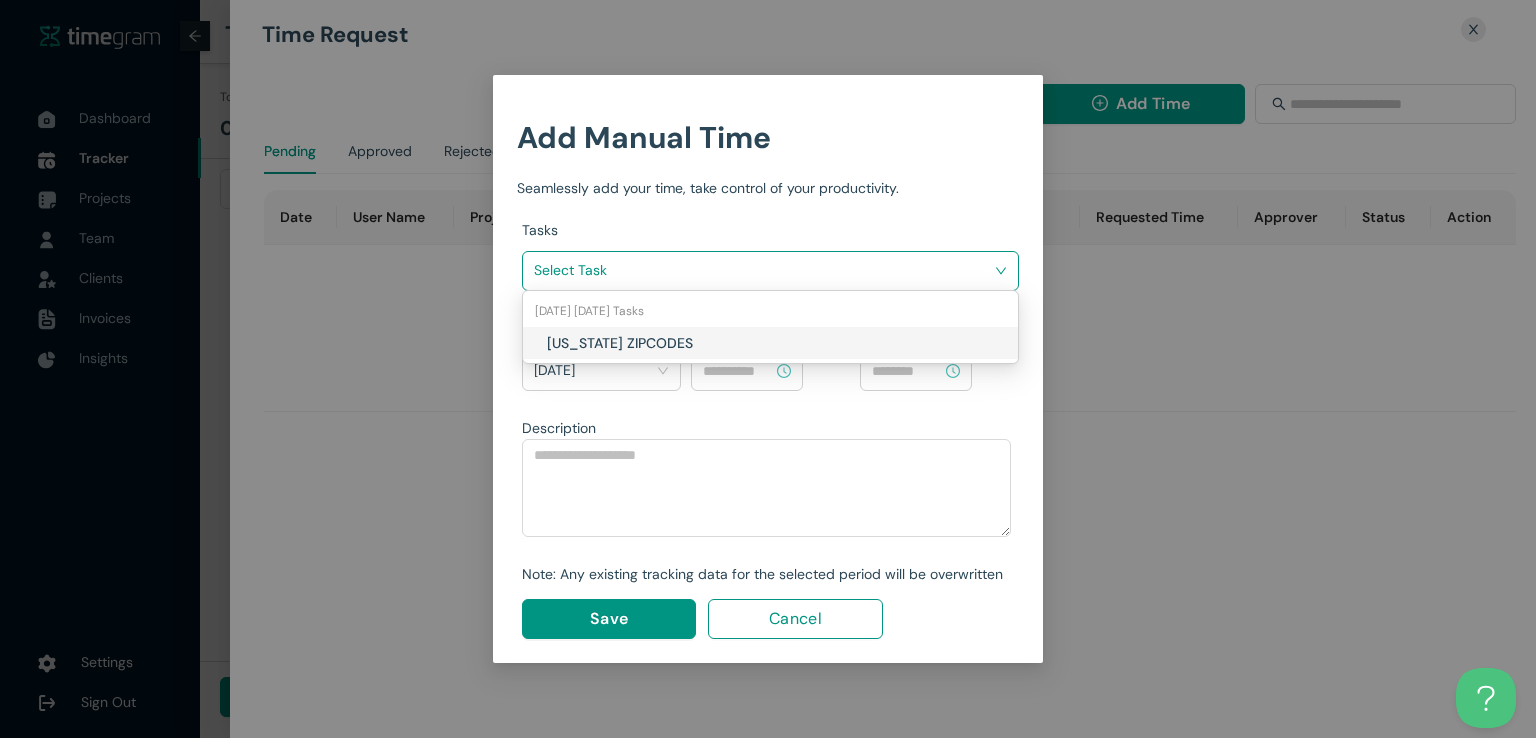click on "[US_STATE] ZIPCODES" at bounding box center (664, 343) 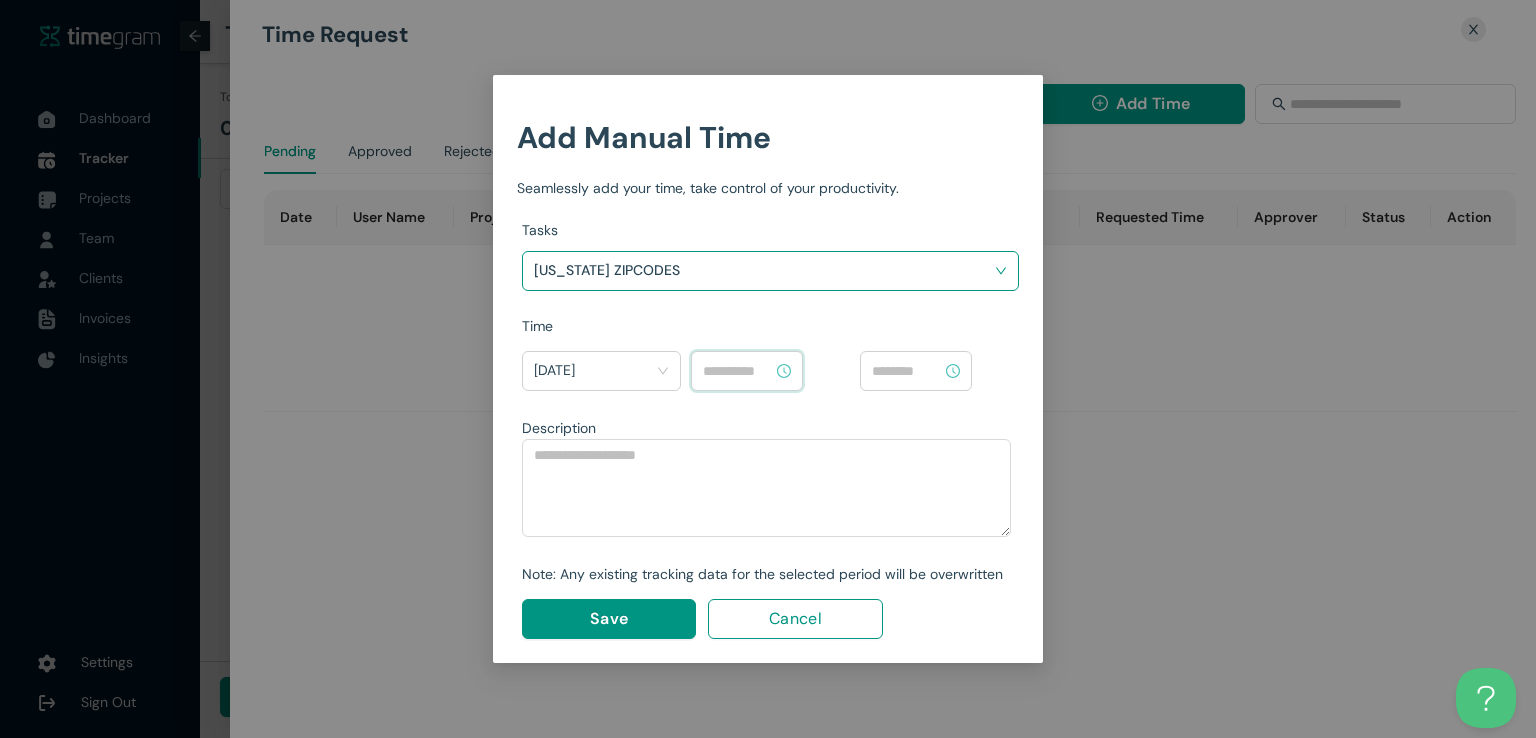 click at bounding box center [738, 371] 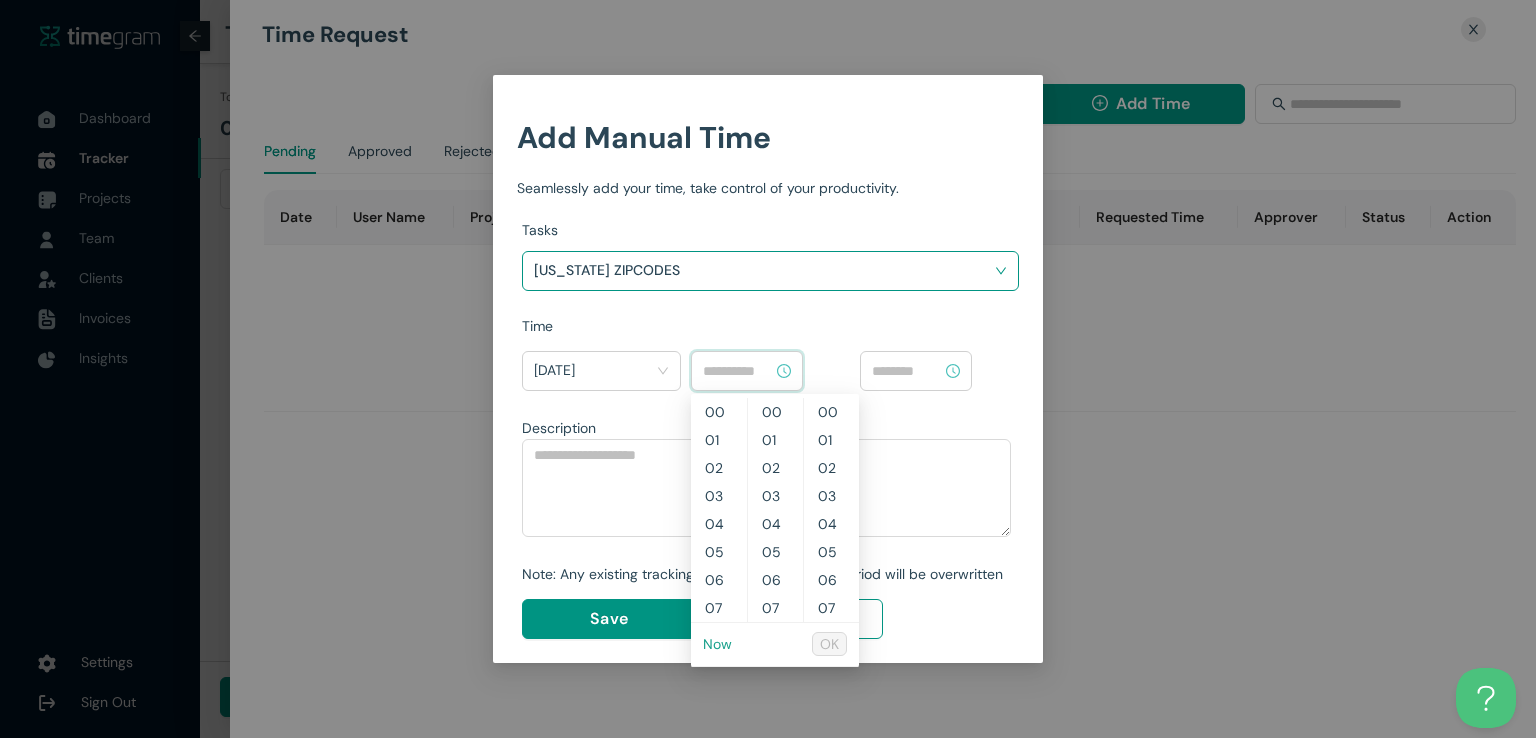 click on "Now" at bounding box center [717, 644] 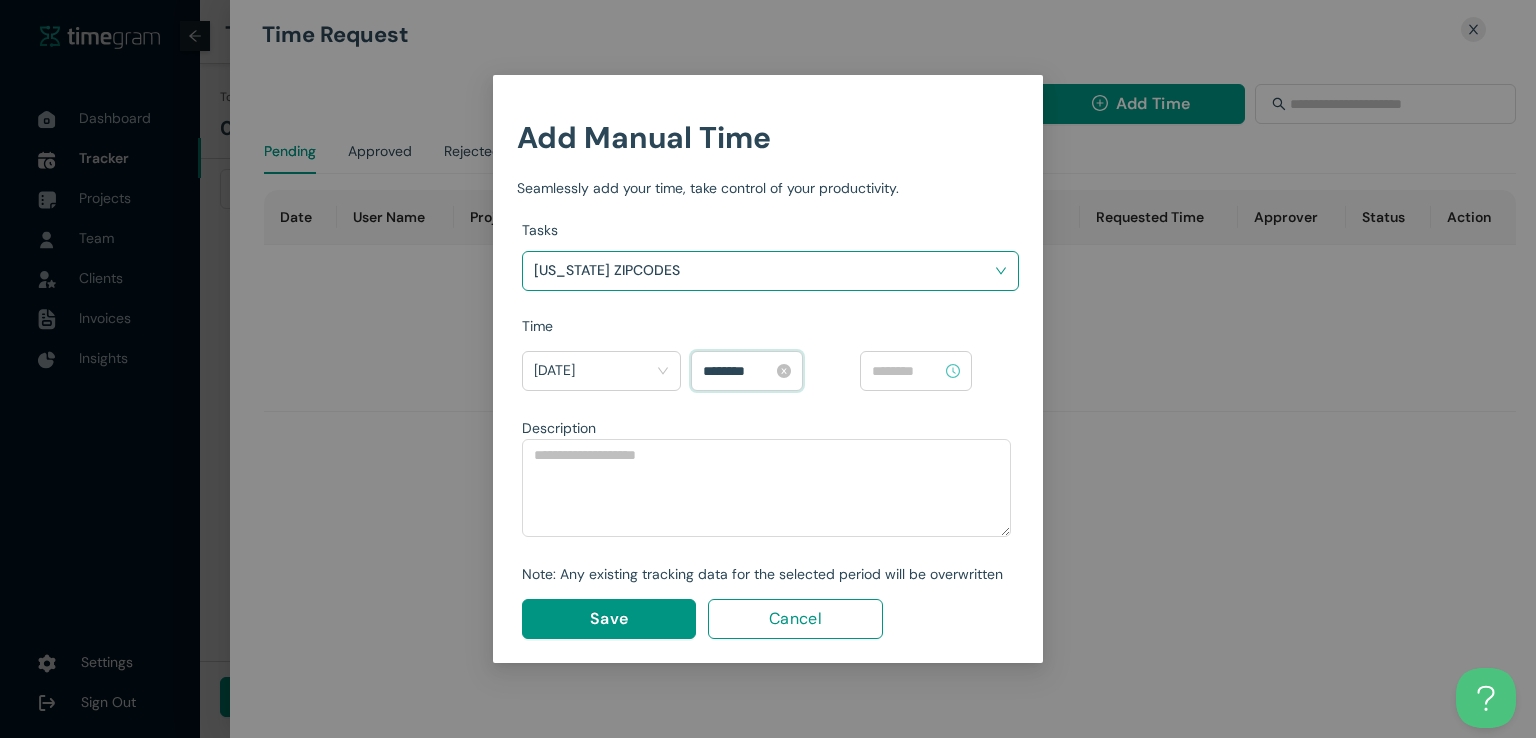scroll, scrollTop: 560, scrollLeft: 0, axis: vertical 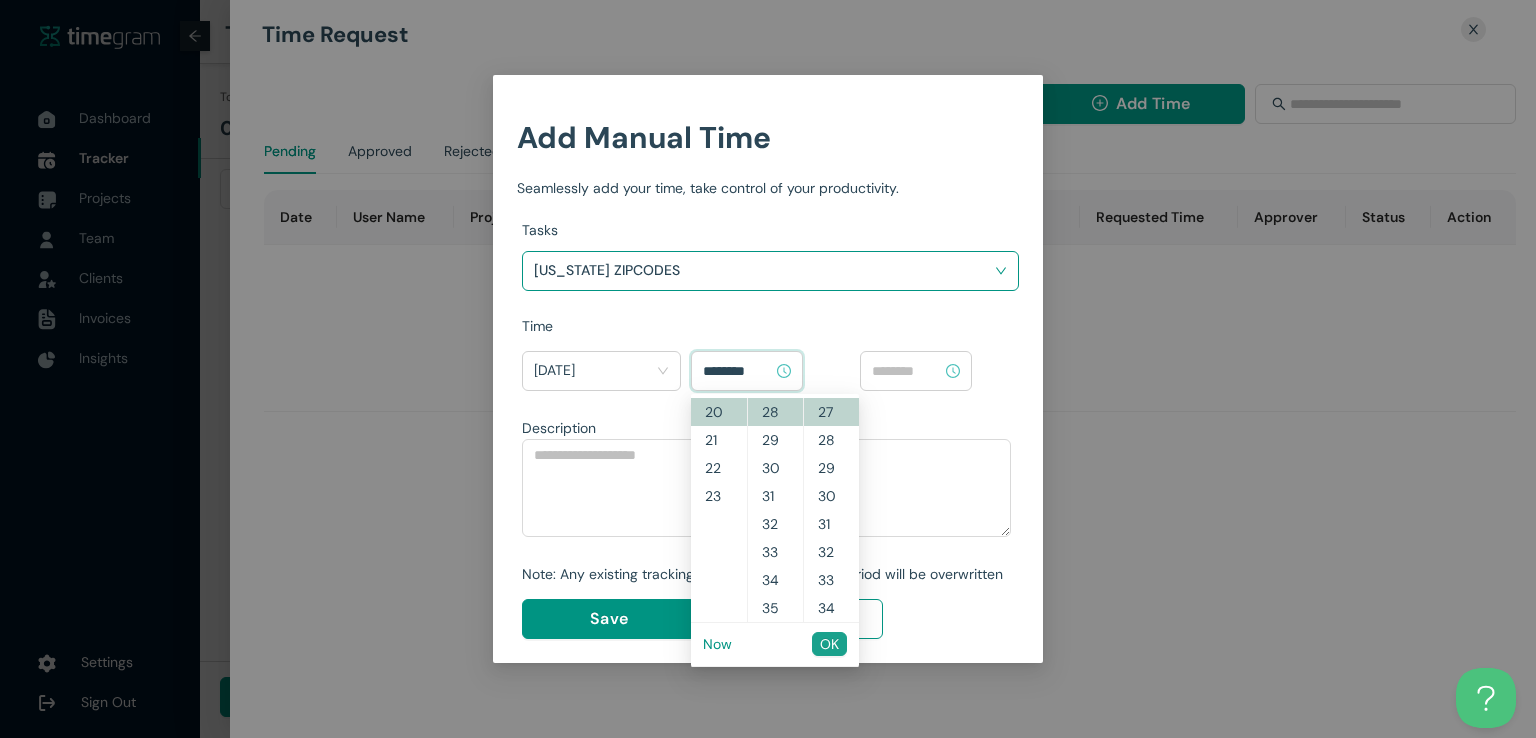 click on "OK" at bounding box center (829, 644) 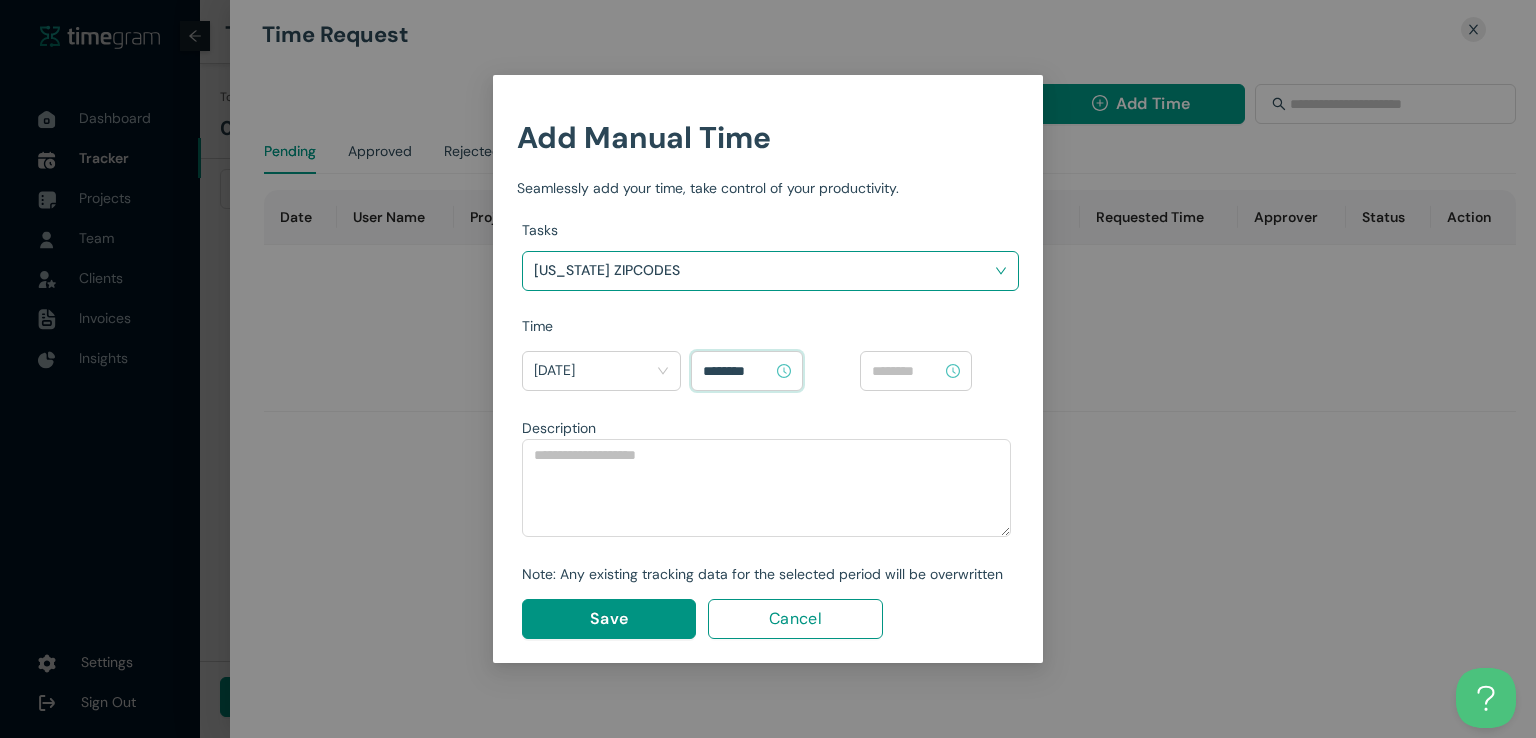 type on "********" 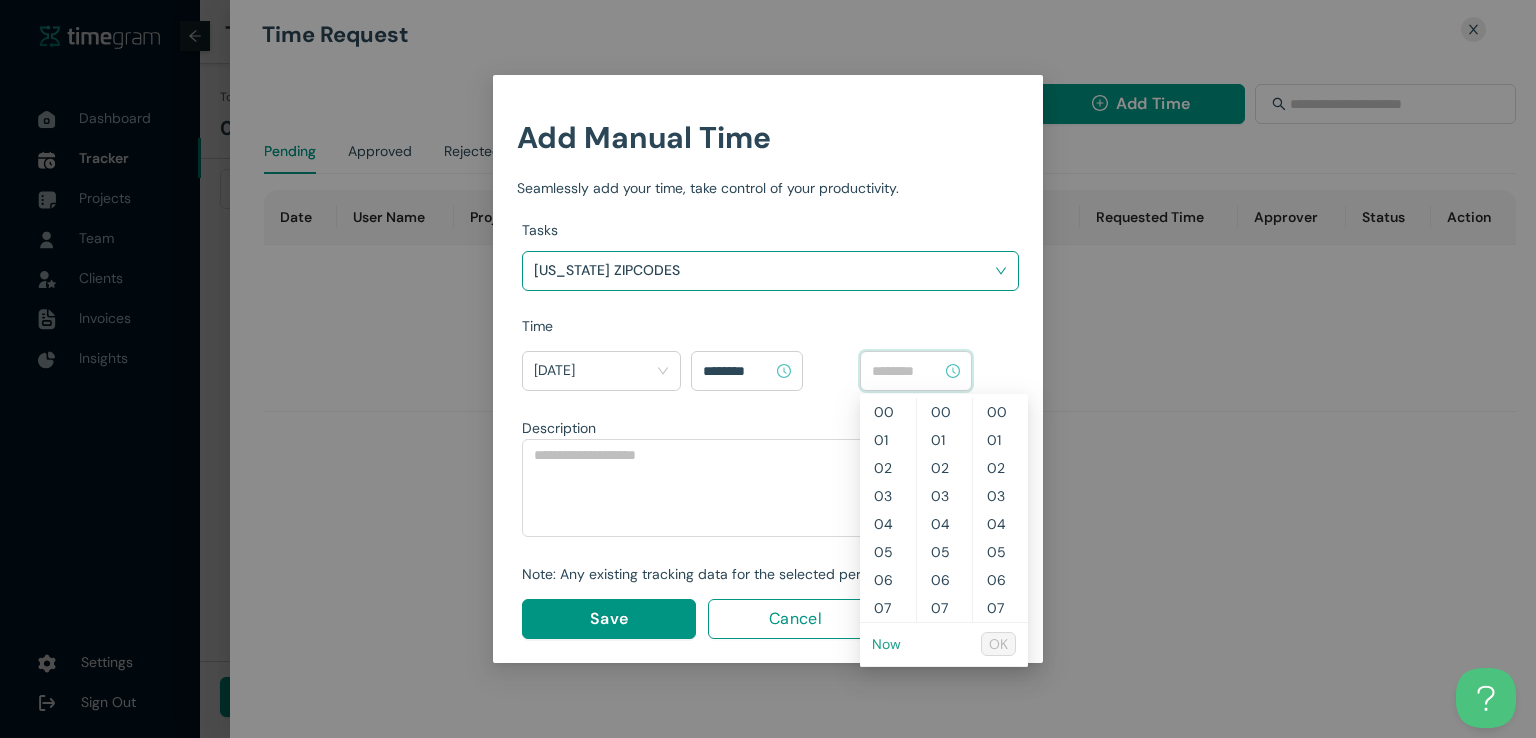 click on "Now" at bounding box center [886, 644] 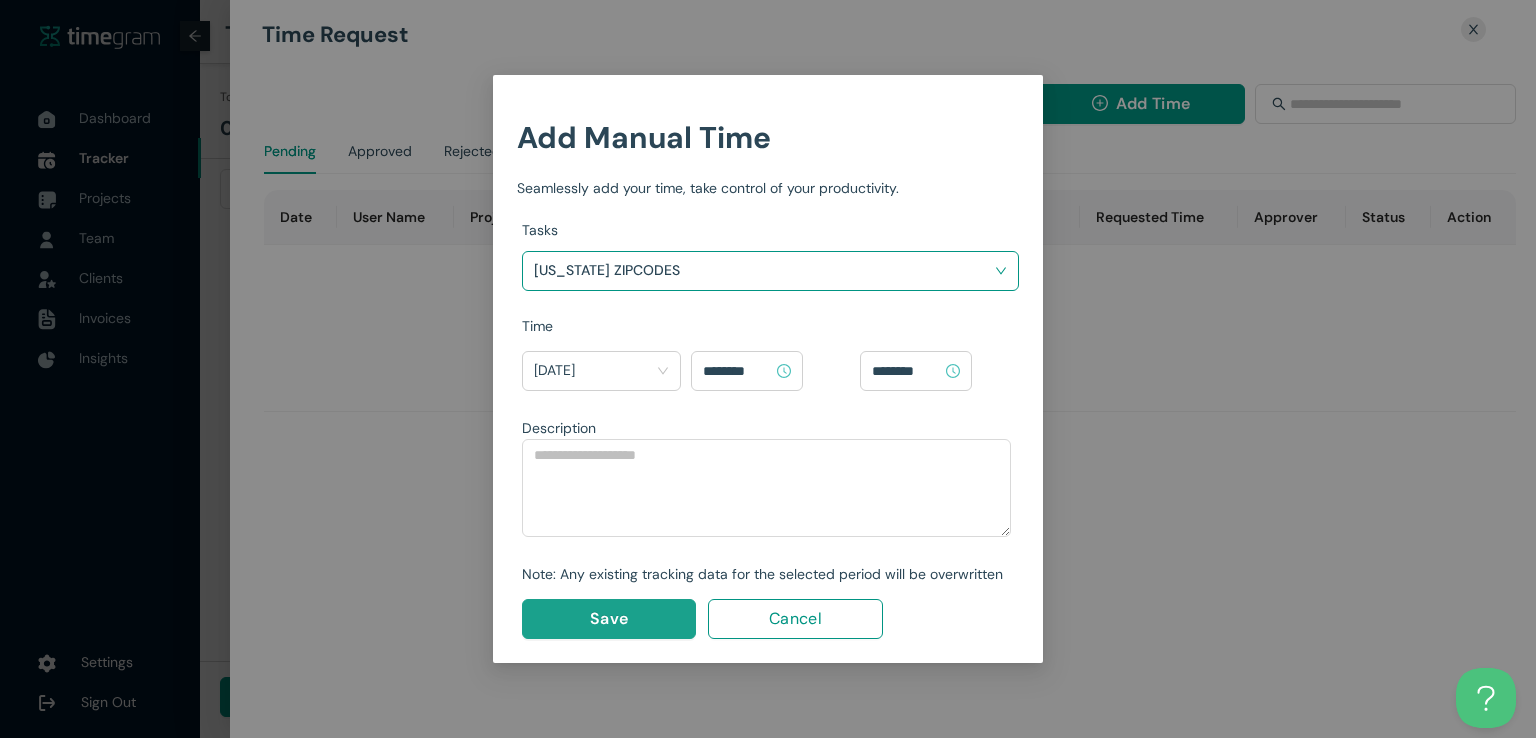 click on "Save" at bounding box center [609, 619] 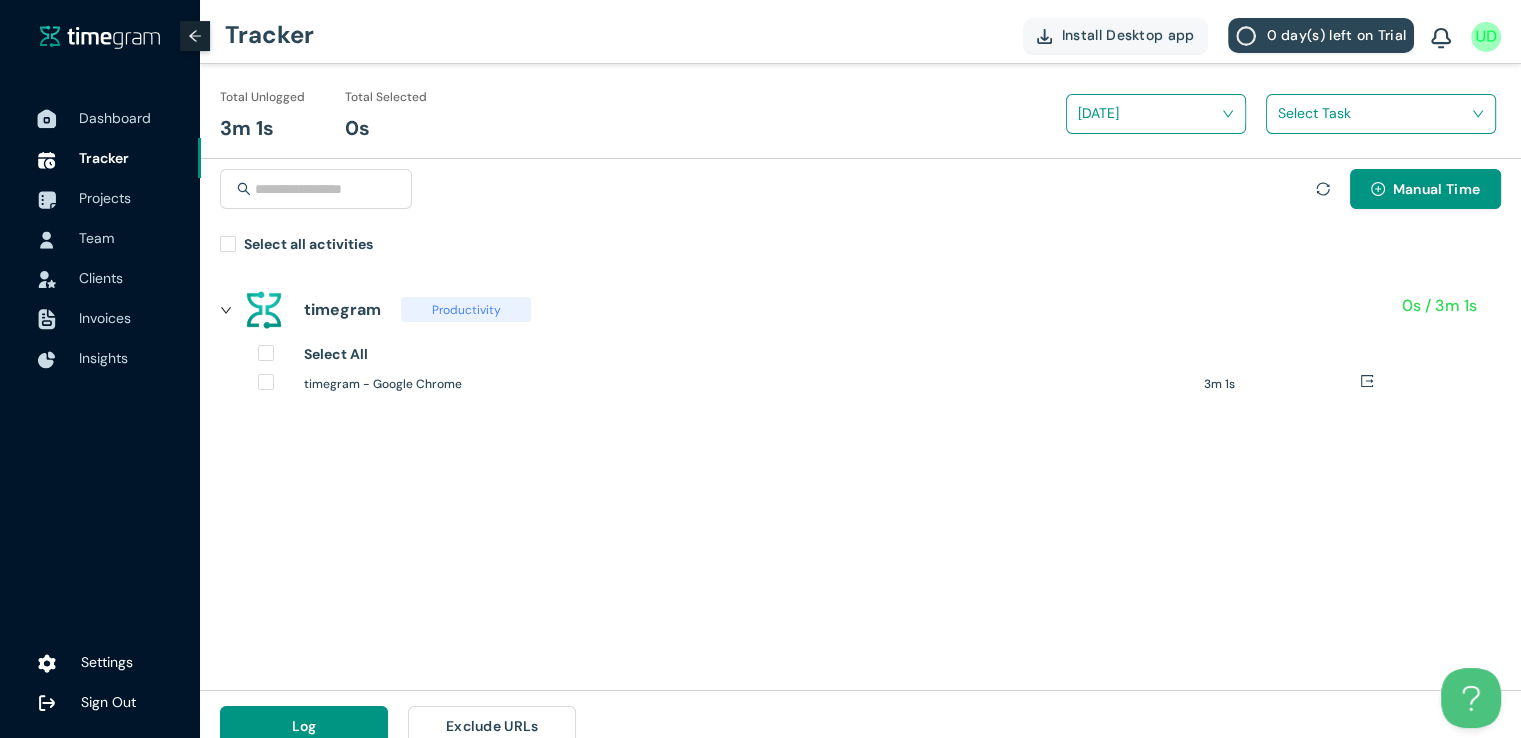 click on "Dashboard" at bounding box center (115, 118) 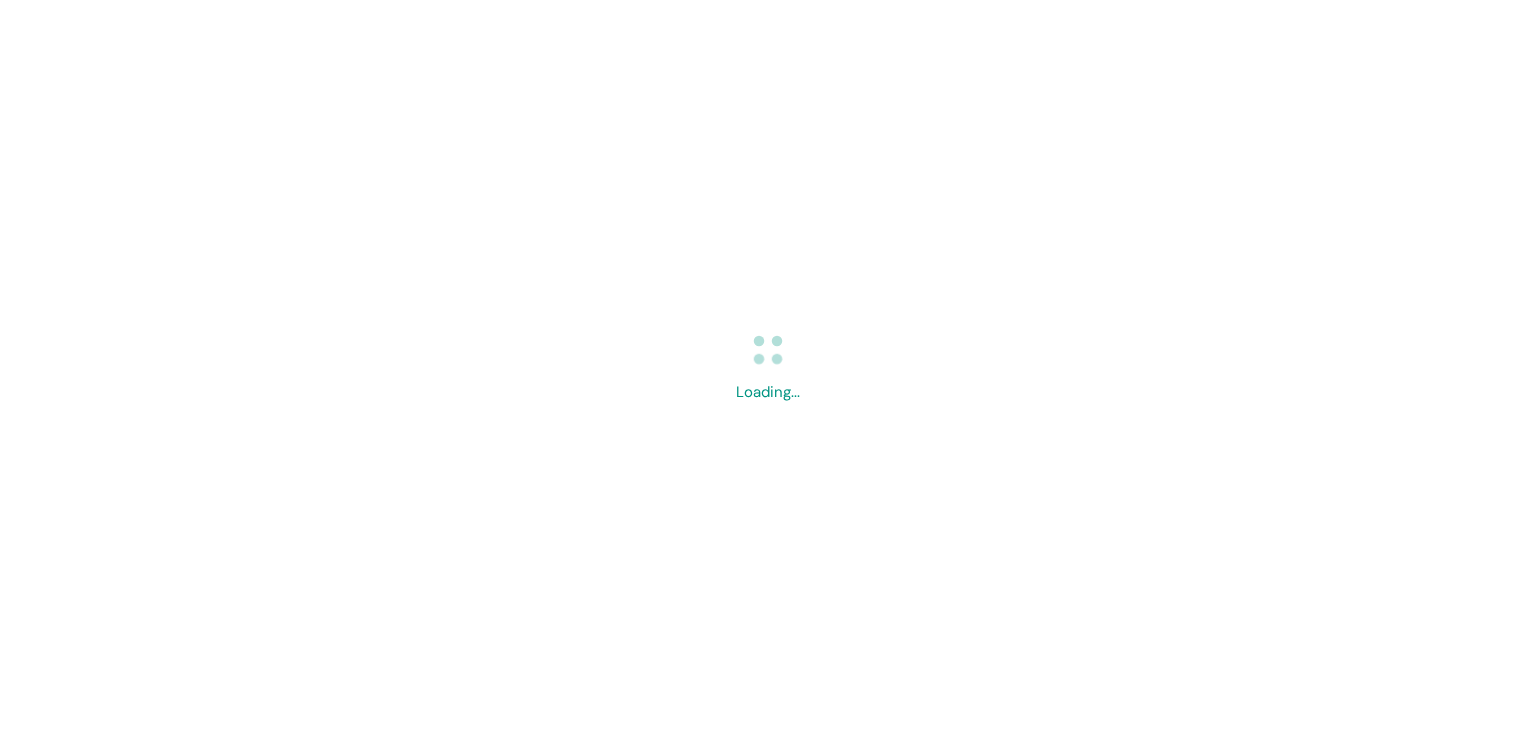 scroll, scrollTop: 0, scrollLeft: 0, axis: both 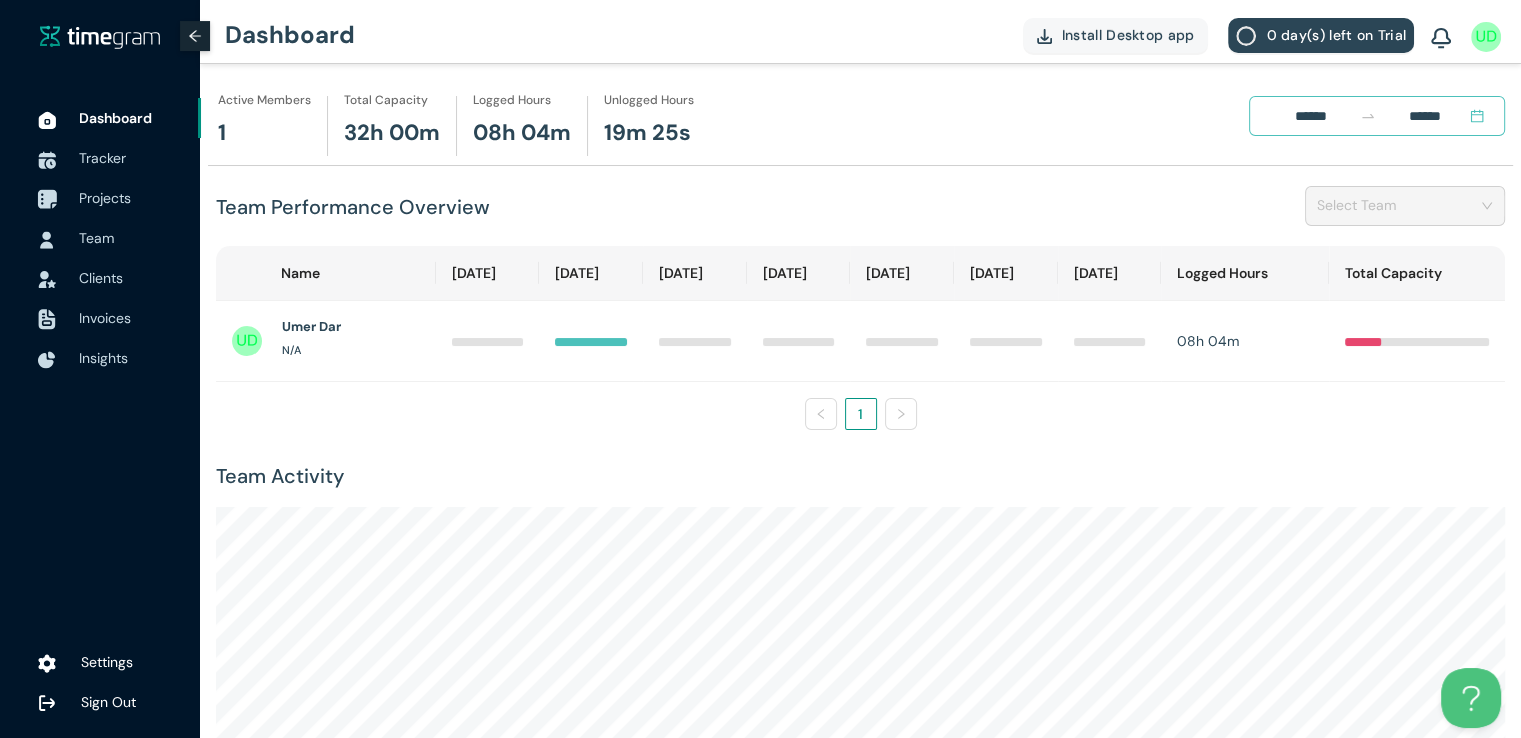 click on "Projects" at bounding box center [105, 198] 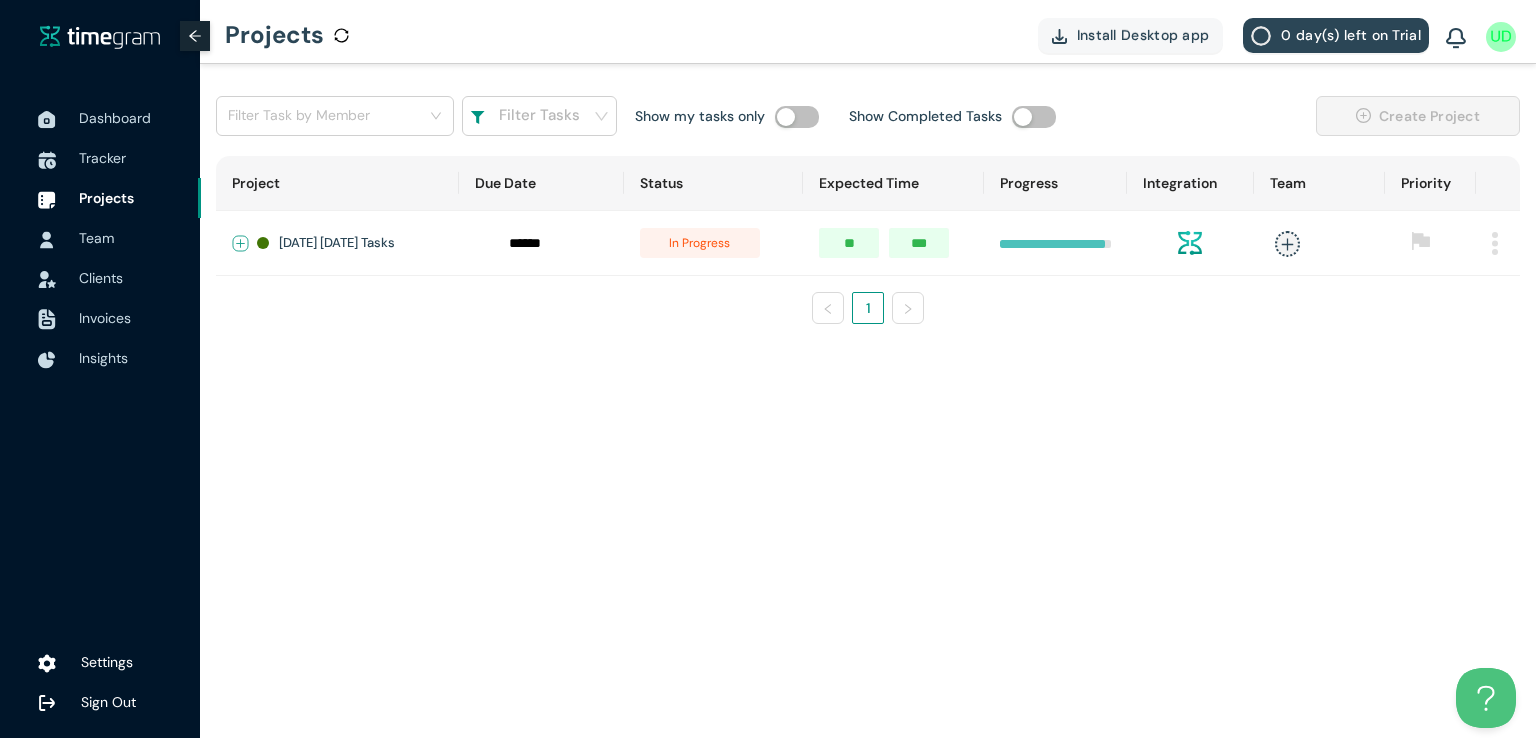 click at bounding box center (241, 244) 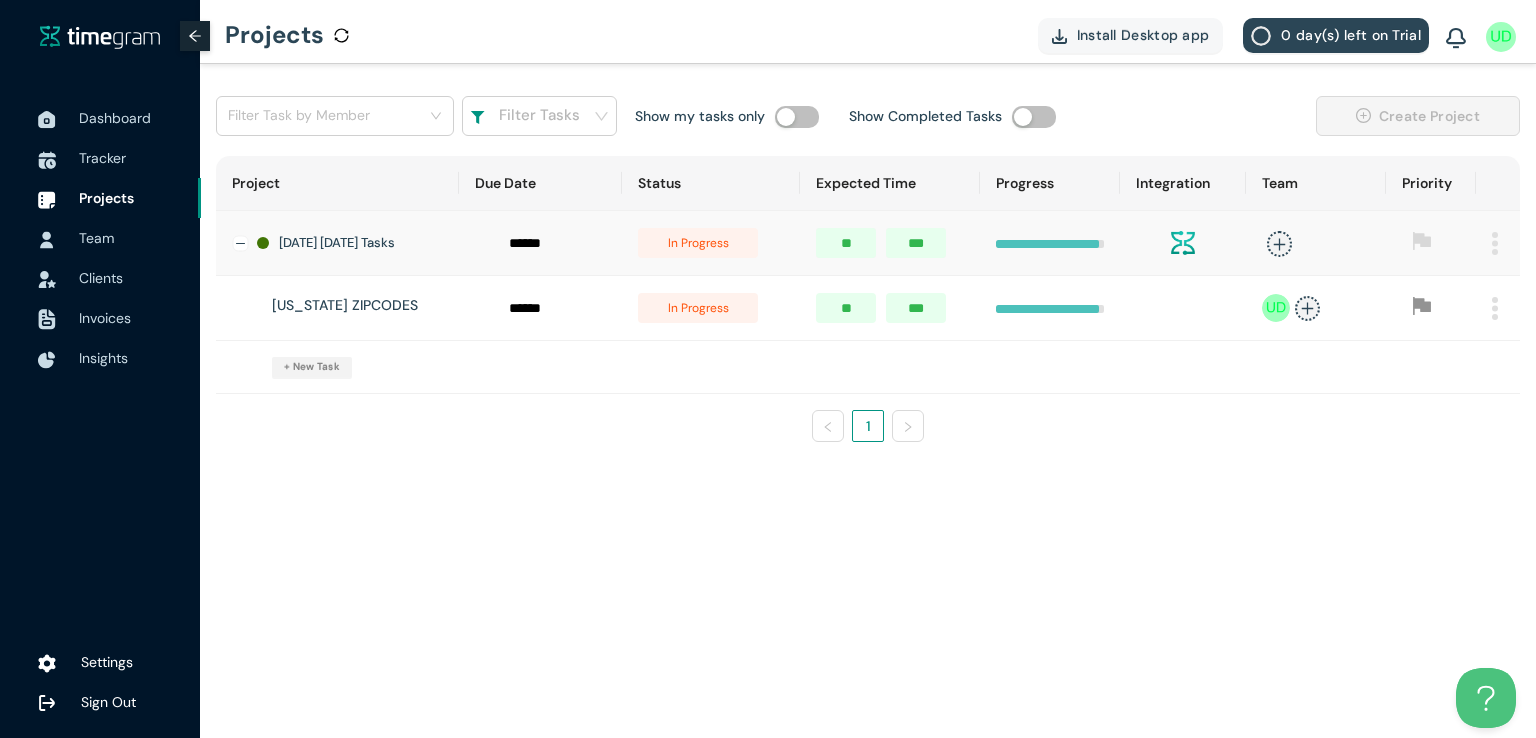 click on "in progress" at bounding box center (698, 308) 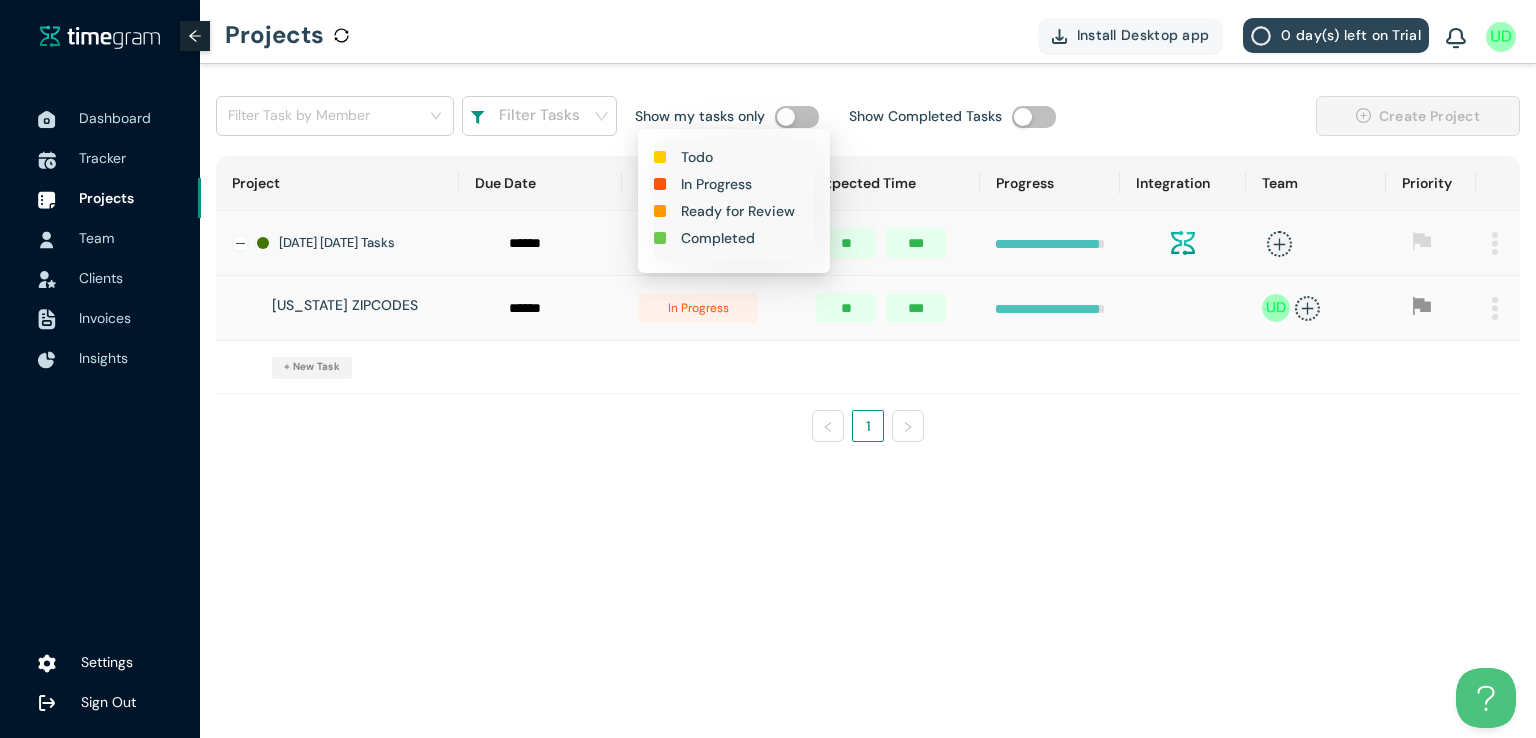 click on "Completed" at bounding box center [718, 238] 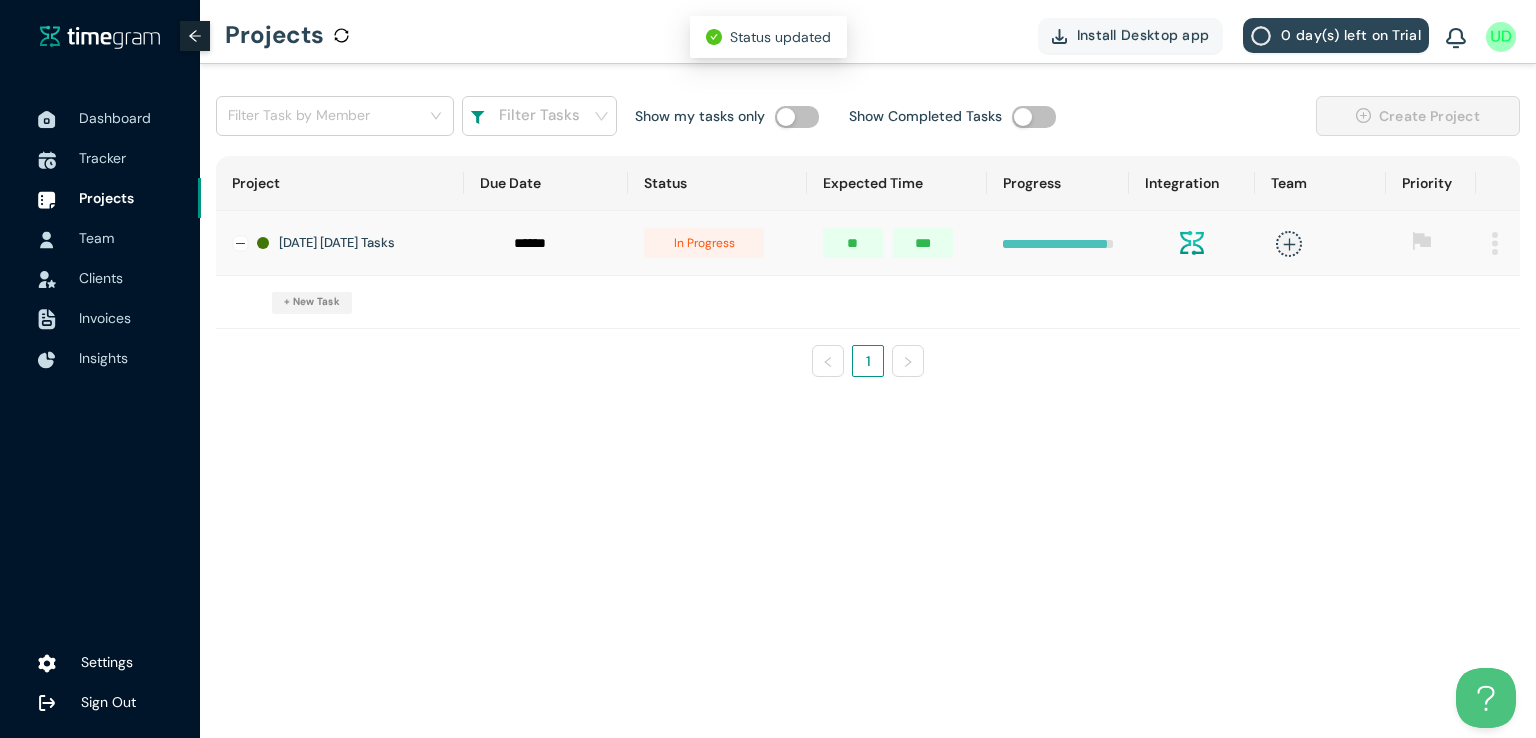 click on "in progress" at bounding box center (704, 243) 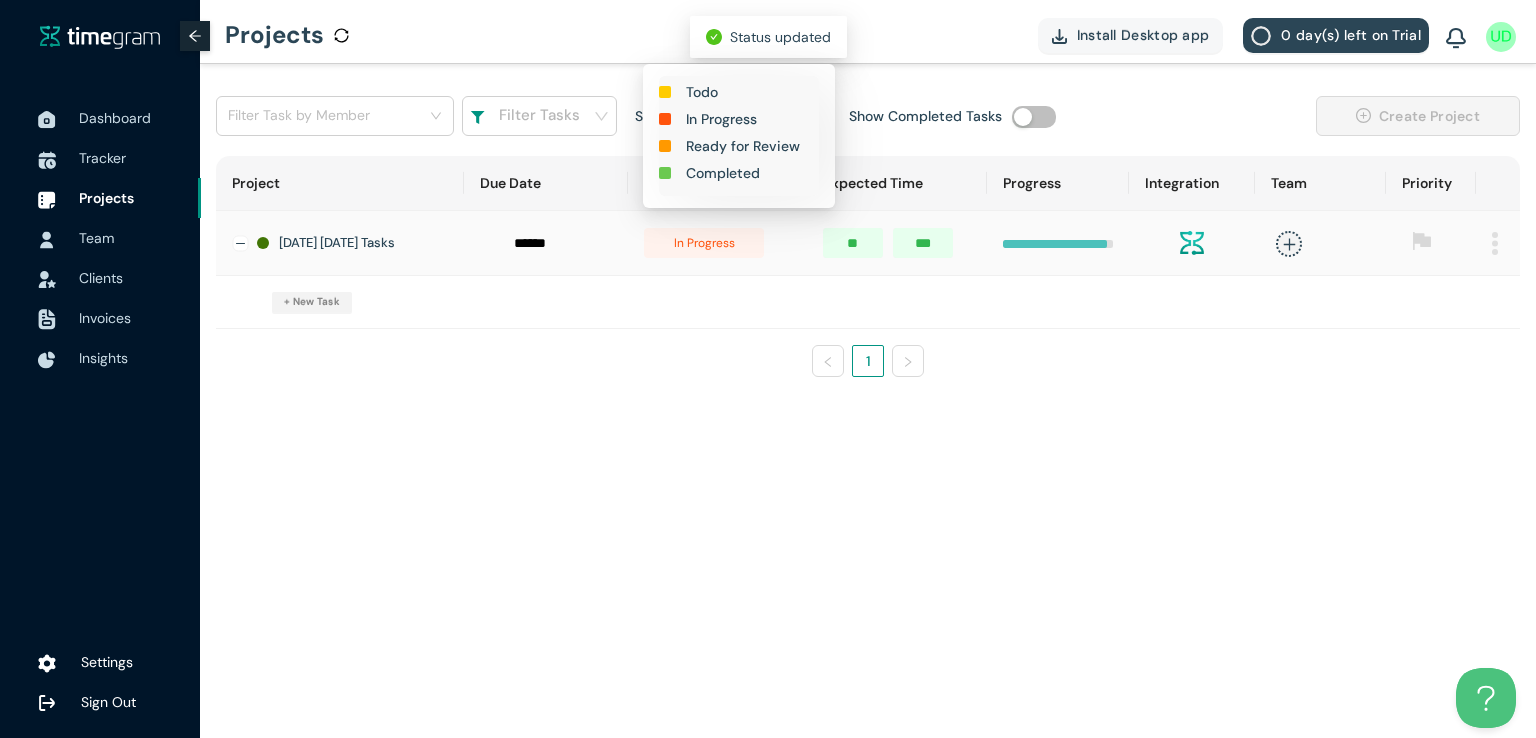 click on "Completed" at bounding box center [723, 173] 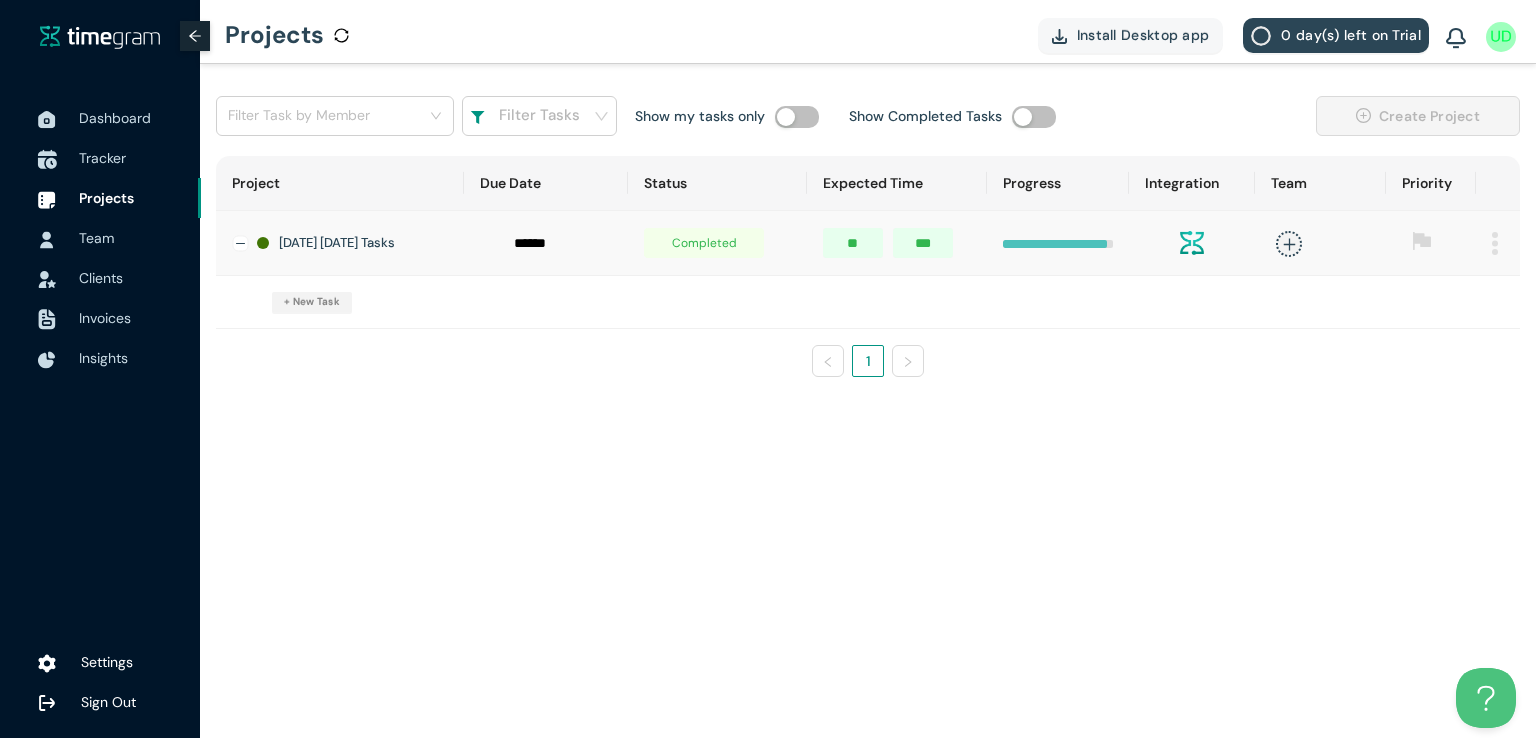 click on "Tracker" at bounding box center (102, 158) 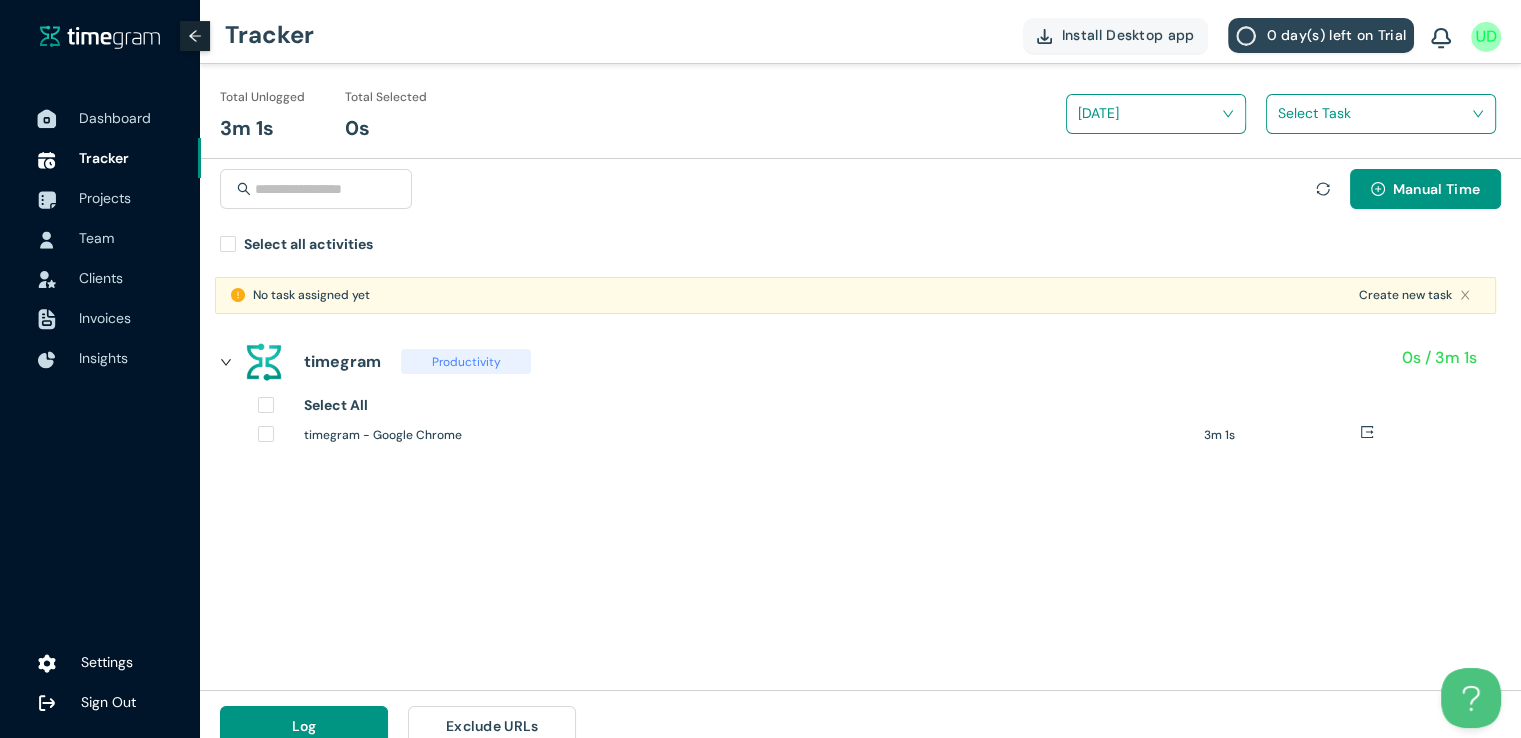 click on "Dashboard" at bounding box center [115, 118] 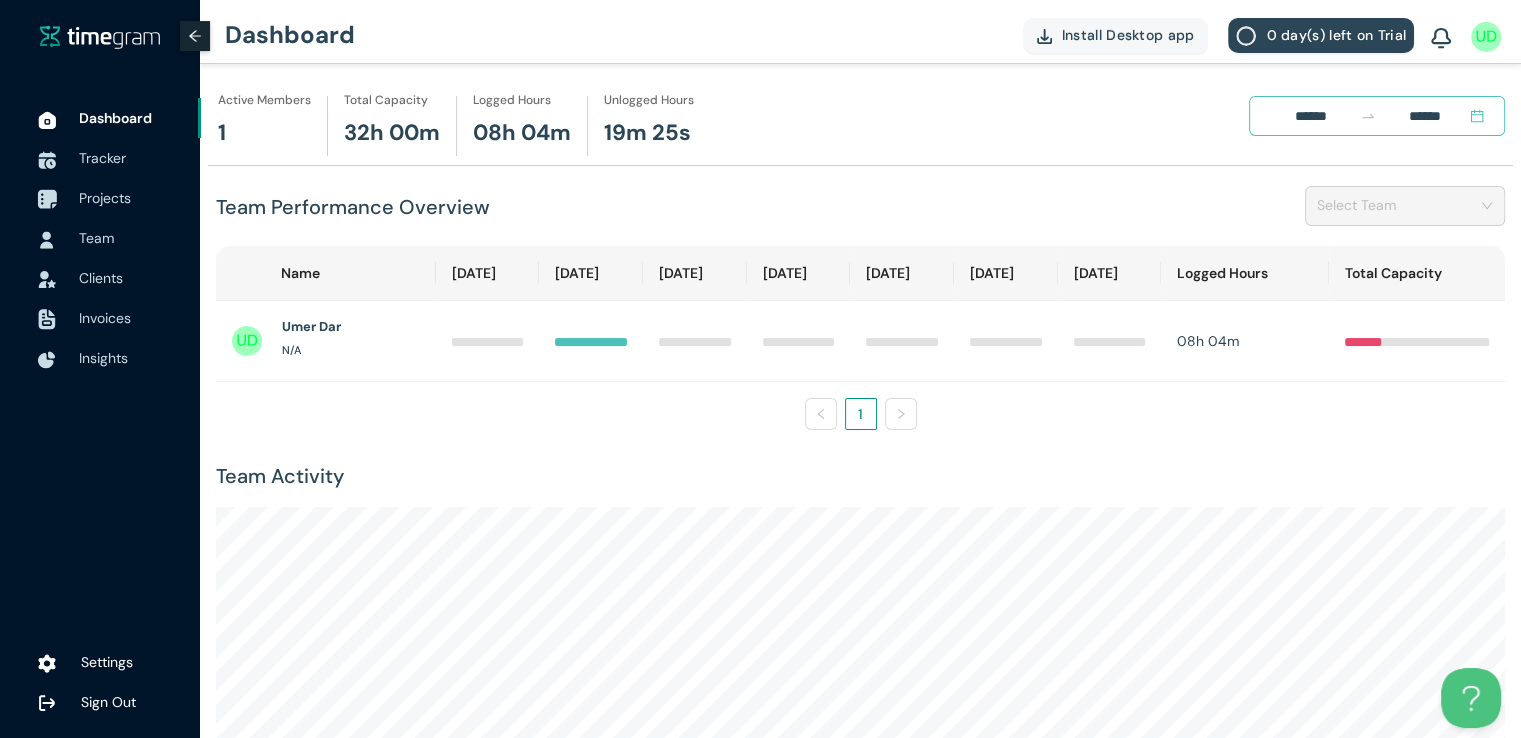 click on "Projects" at bounding box center (105, 198) 